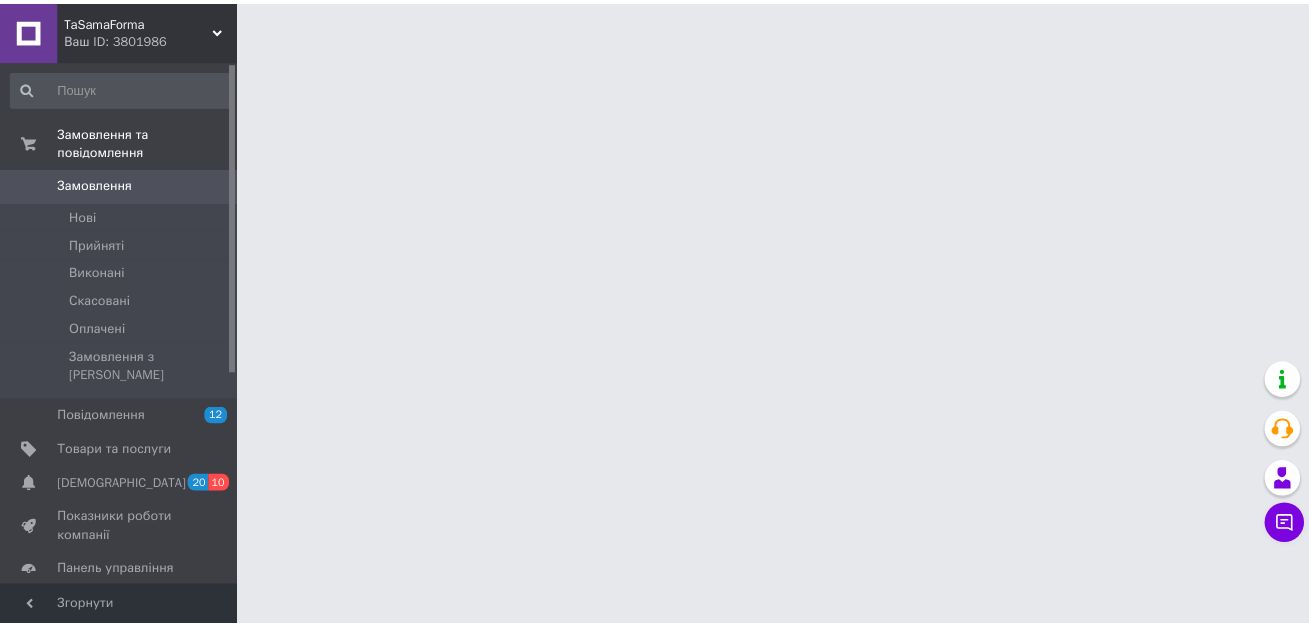 scroll, scrollTop: 0, scrollLeft: 0, axis: both 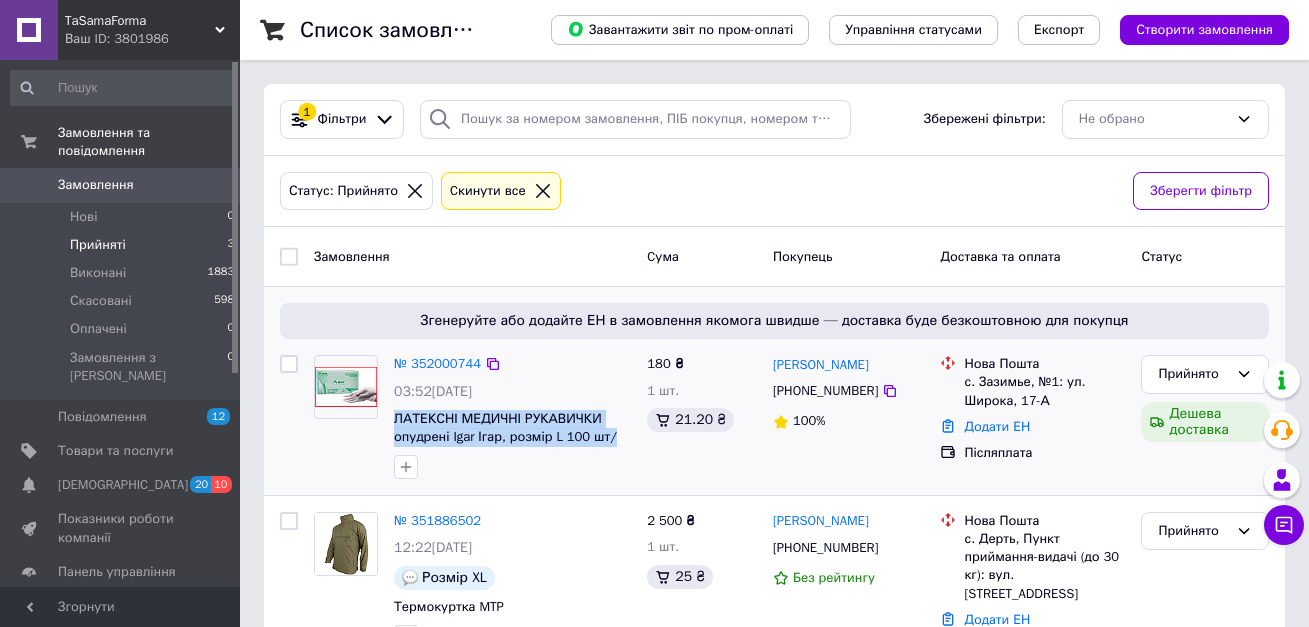 drag, startPoint x: 614, startPoint y: 441, endPoint x: 390, endPoint y: 415, distance: 225.50388 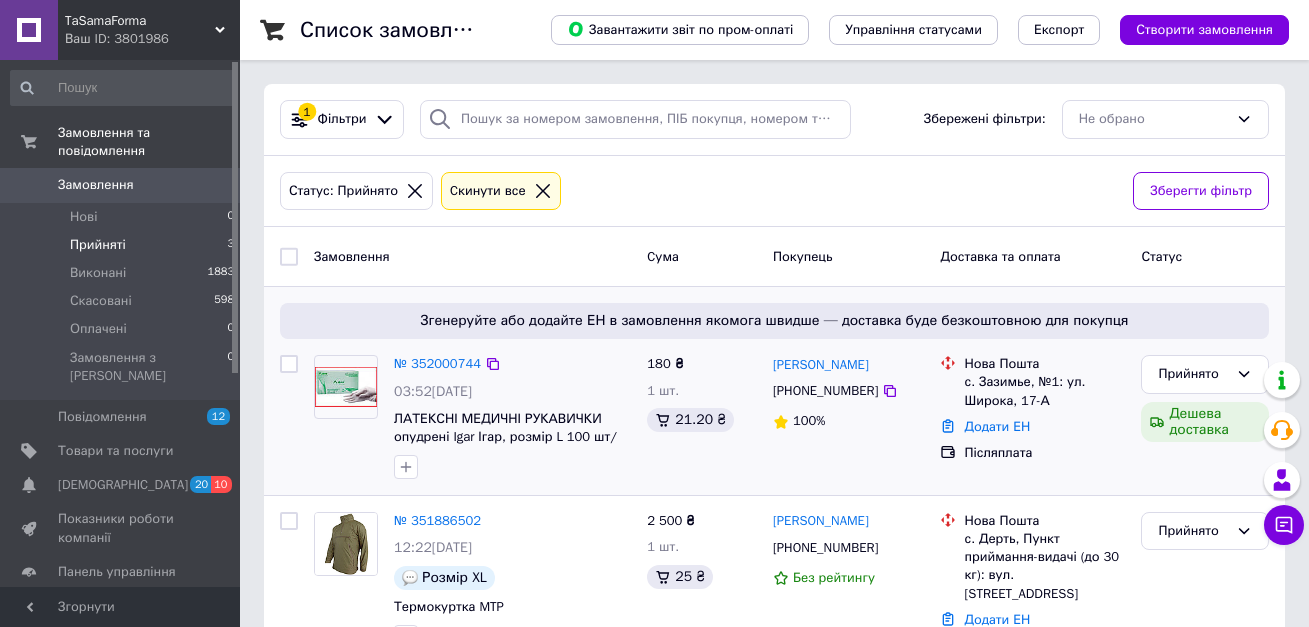 click at bounding box center (289, 417) 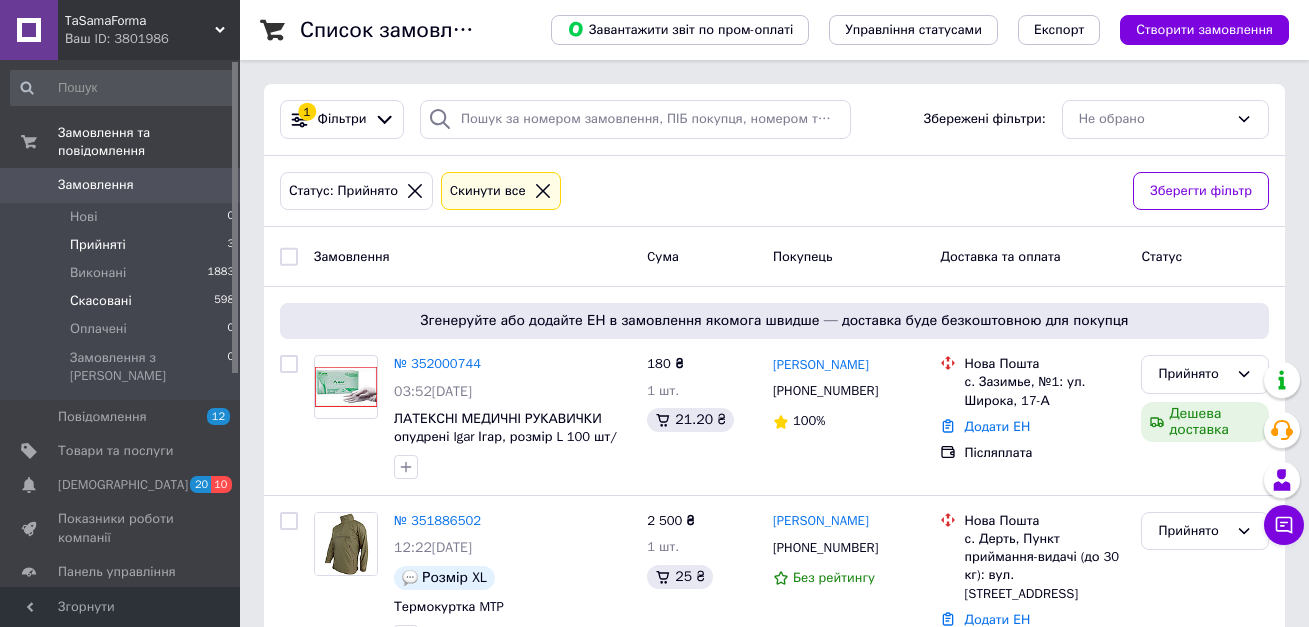 click on "Скасовані" at bounding box center [101, 301] 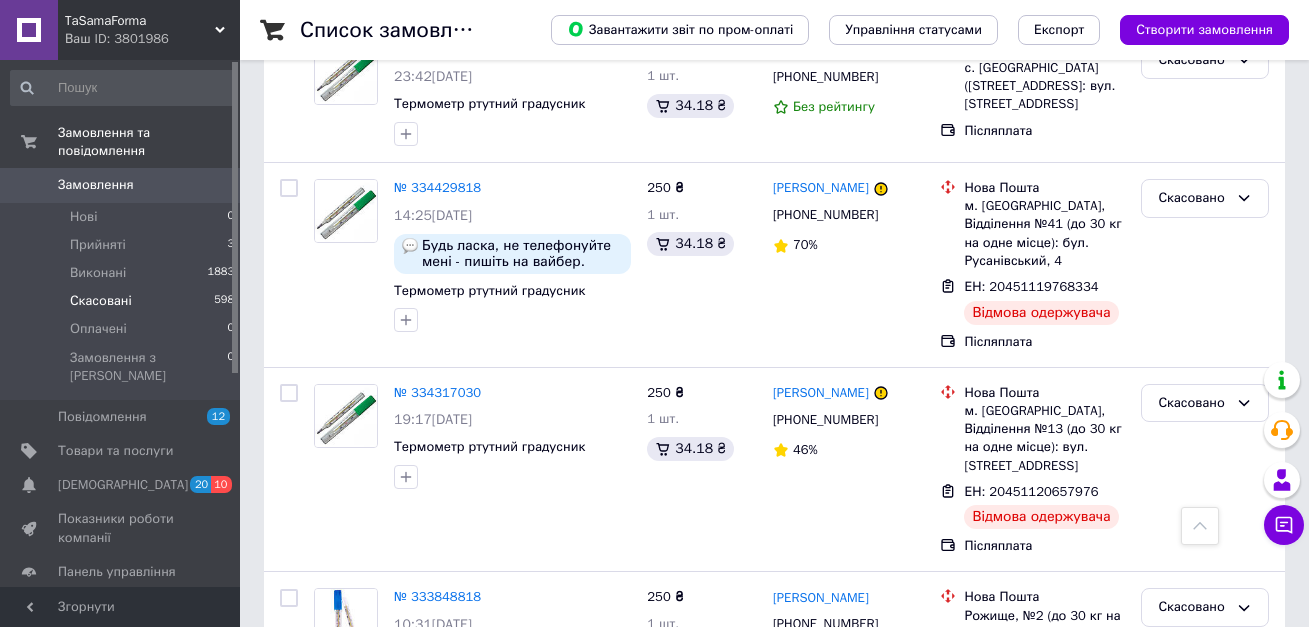 scroll, scrollTop: 16421, scrollLeft: 0, axis: vertical 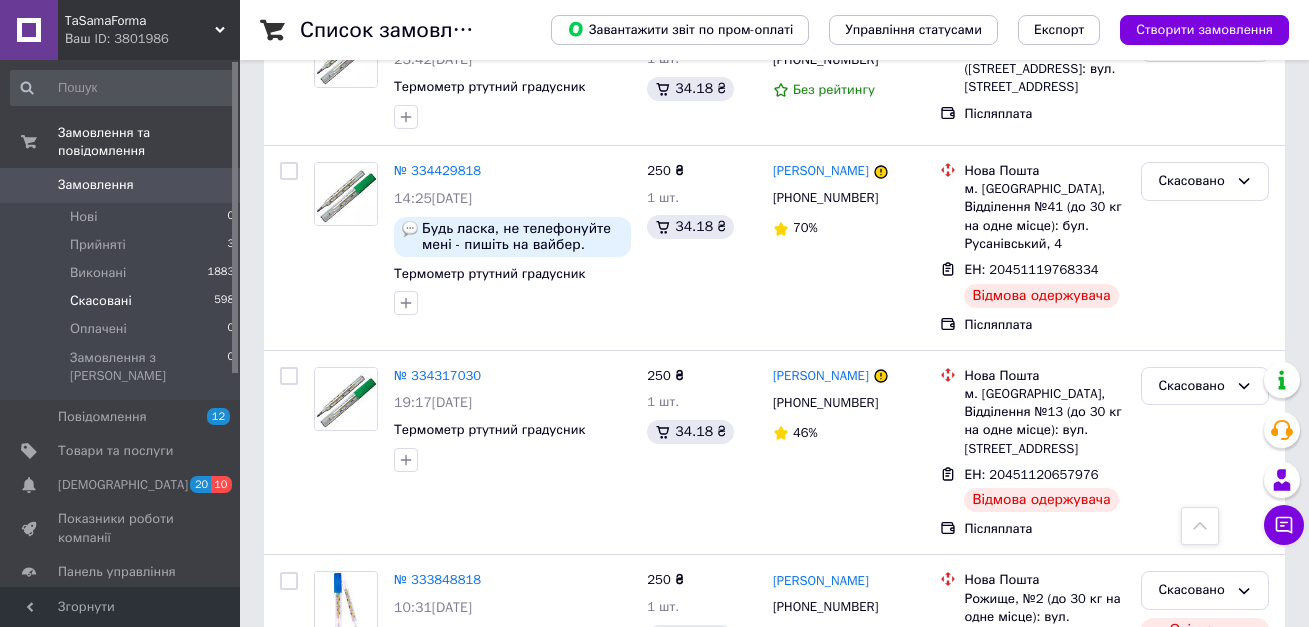 click on "2" at bounding box center [327, 1658] 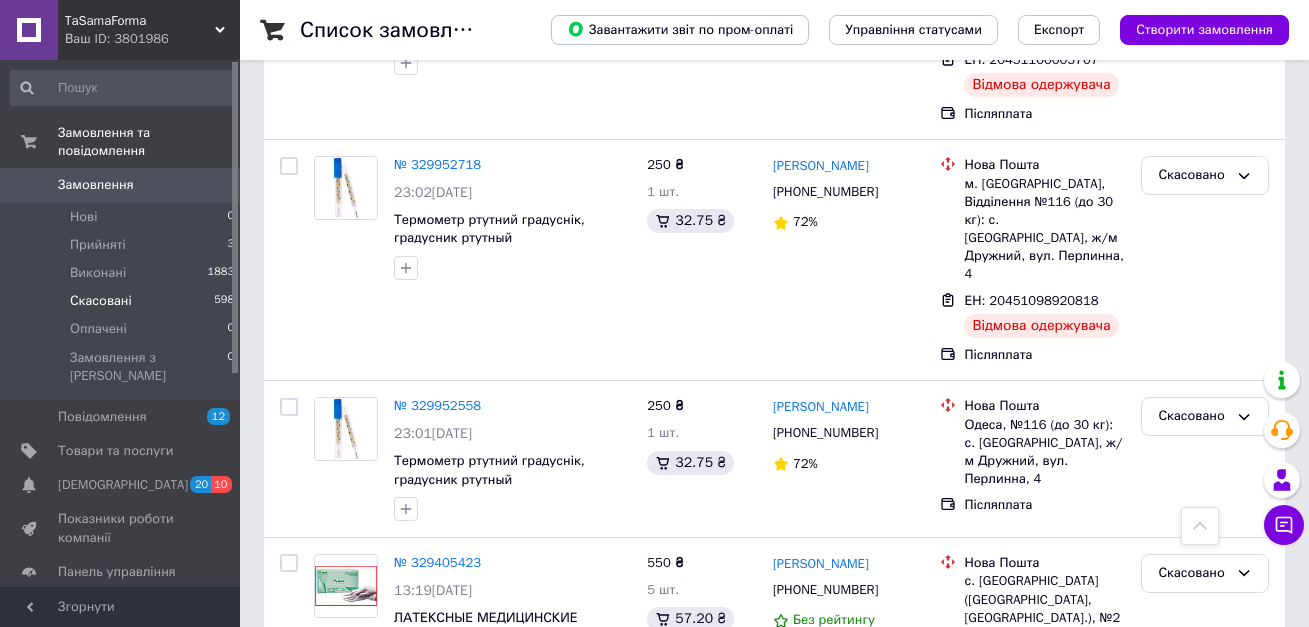 scroll, scrollTop: 10300, scrollLeft: 0, axis: vertical 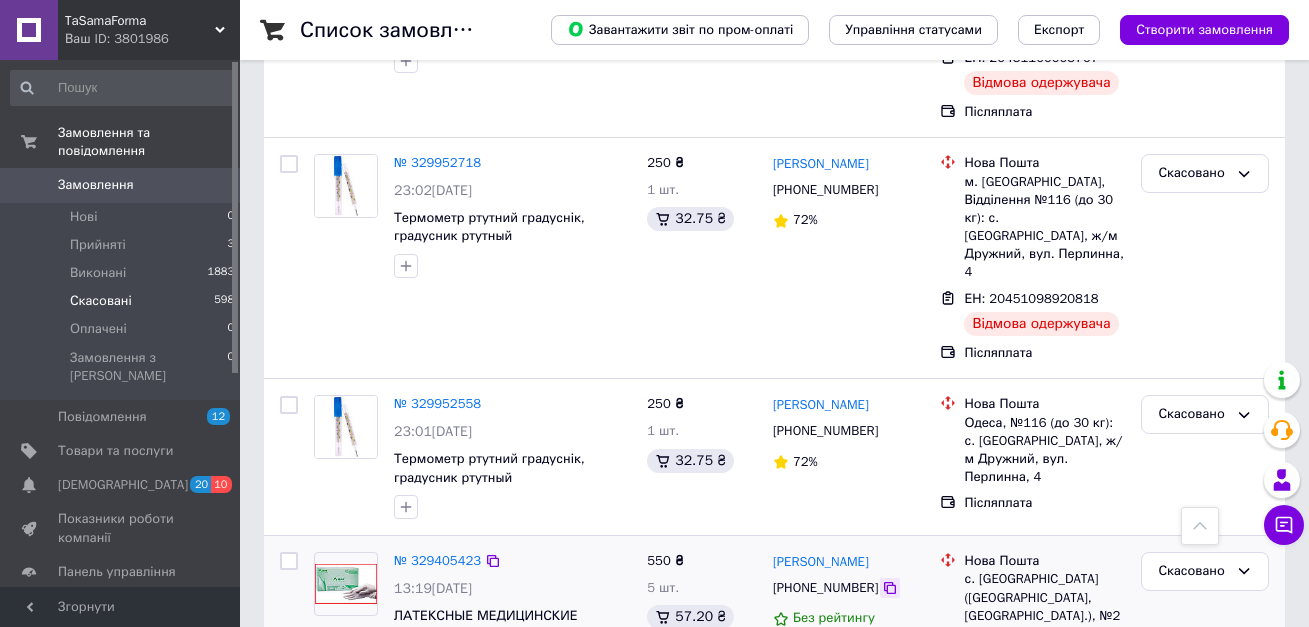 click 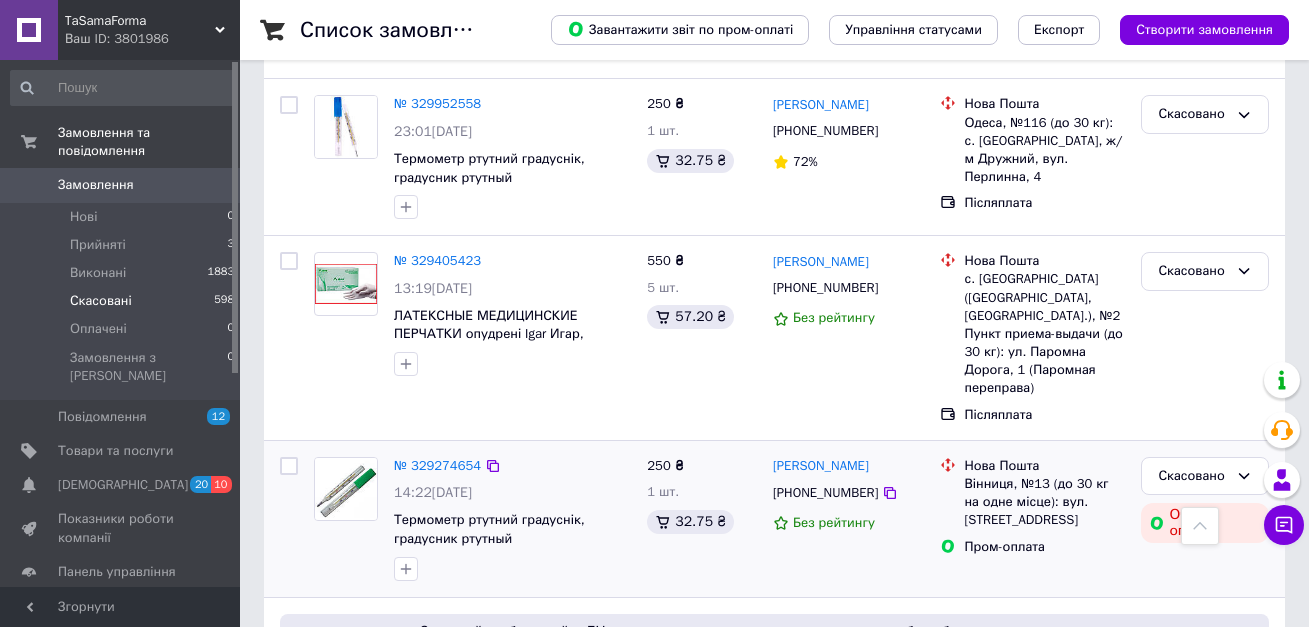 scroll, scrollTop: 10700, scrollLeft: 0, axis: vertical 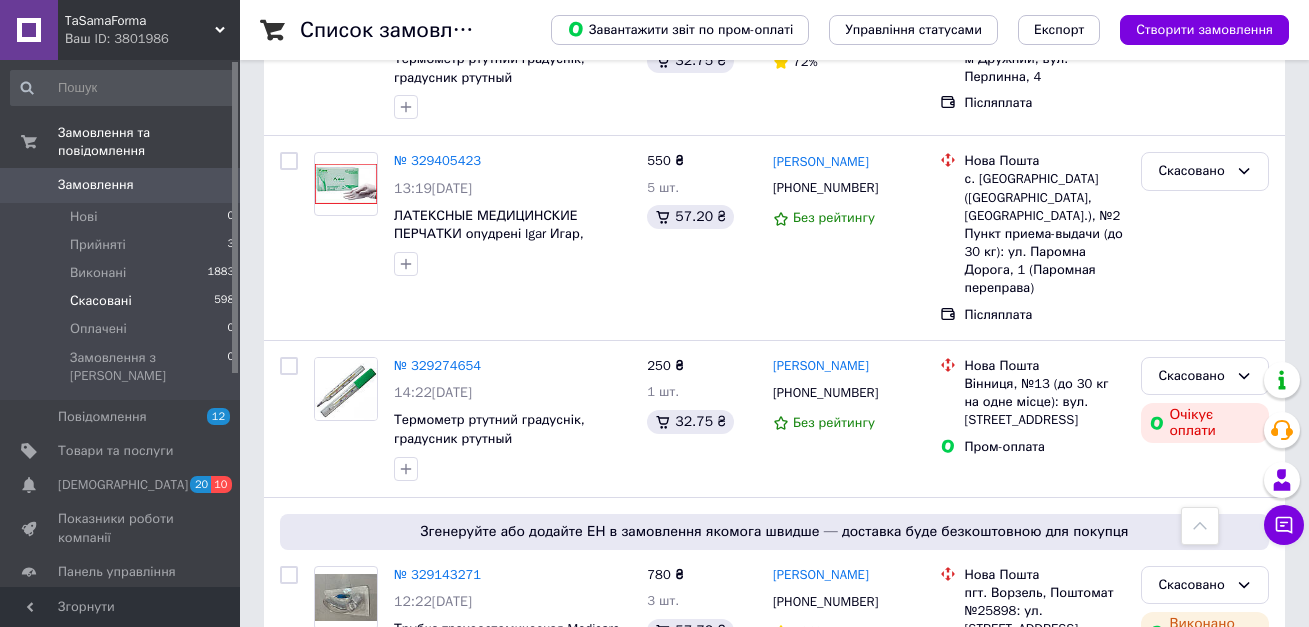 click 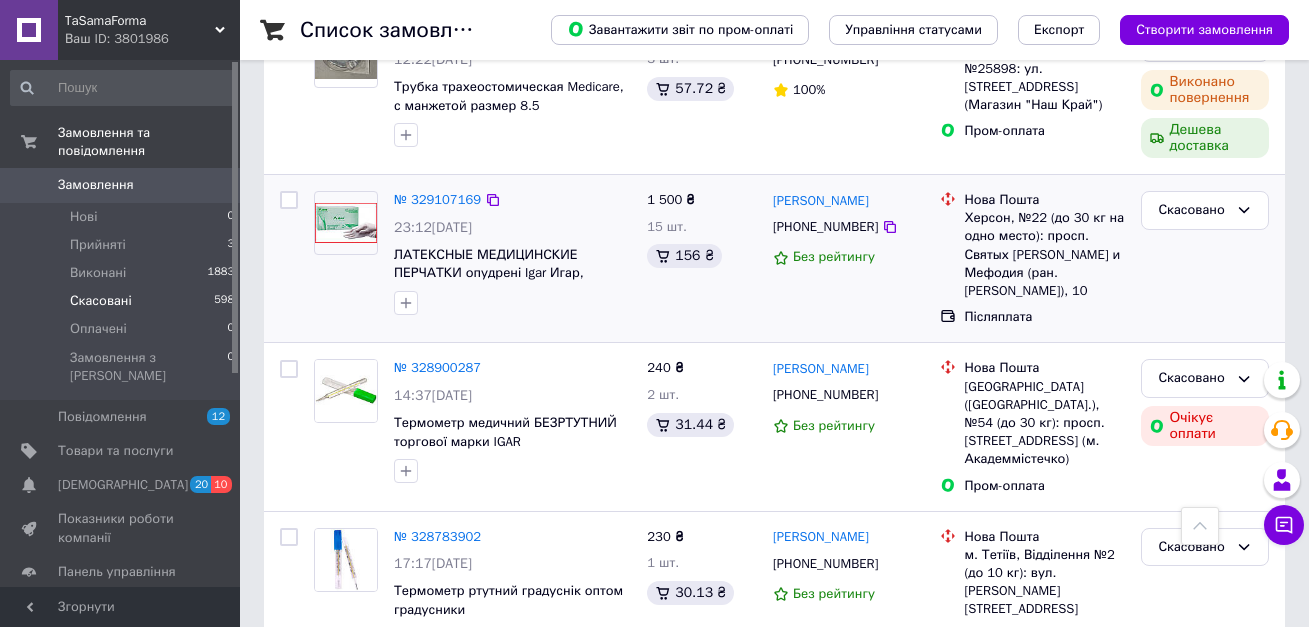 scroll, scrollTop: 11300, scrollLeft: 0, axis: vertical 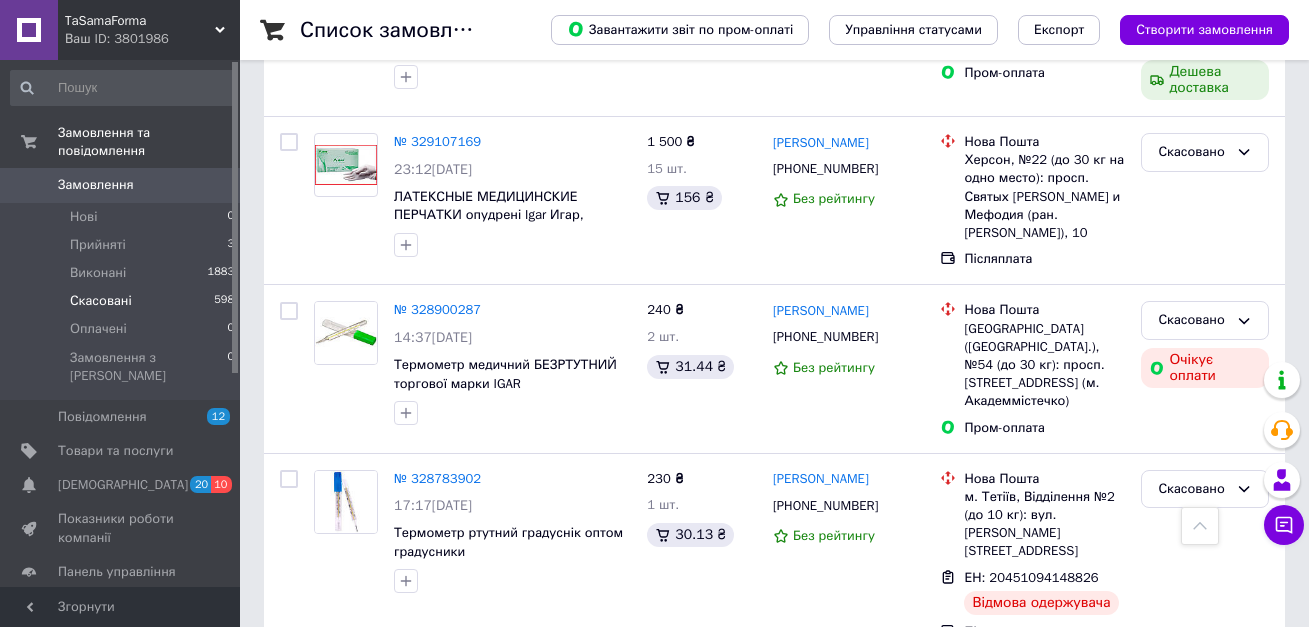 click 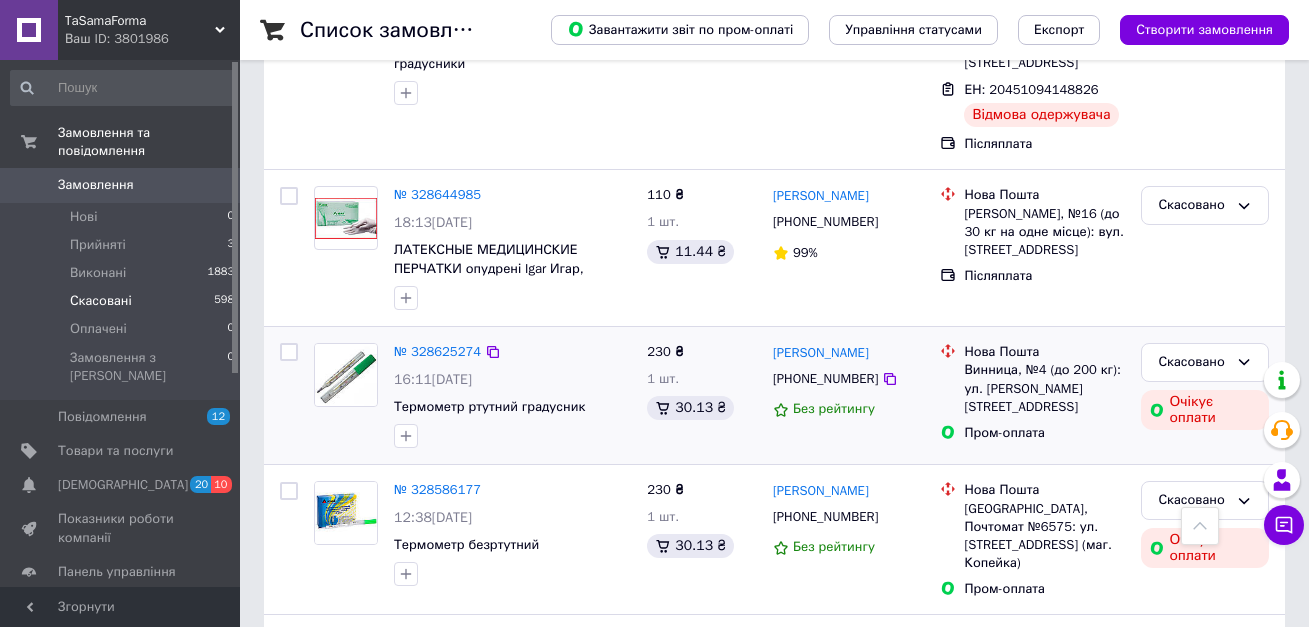 scroll, scrollTop: 11800, scrollLeft: 0, axis: vertical 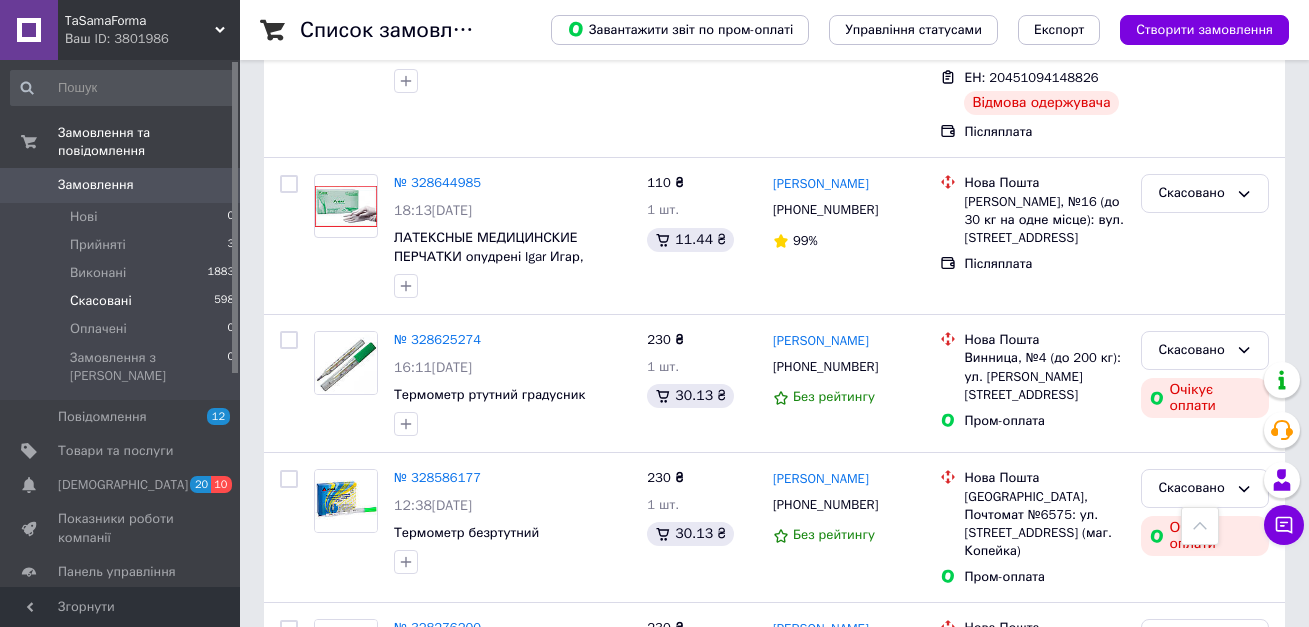 click 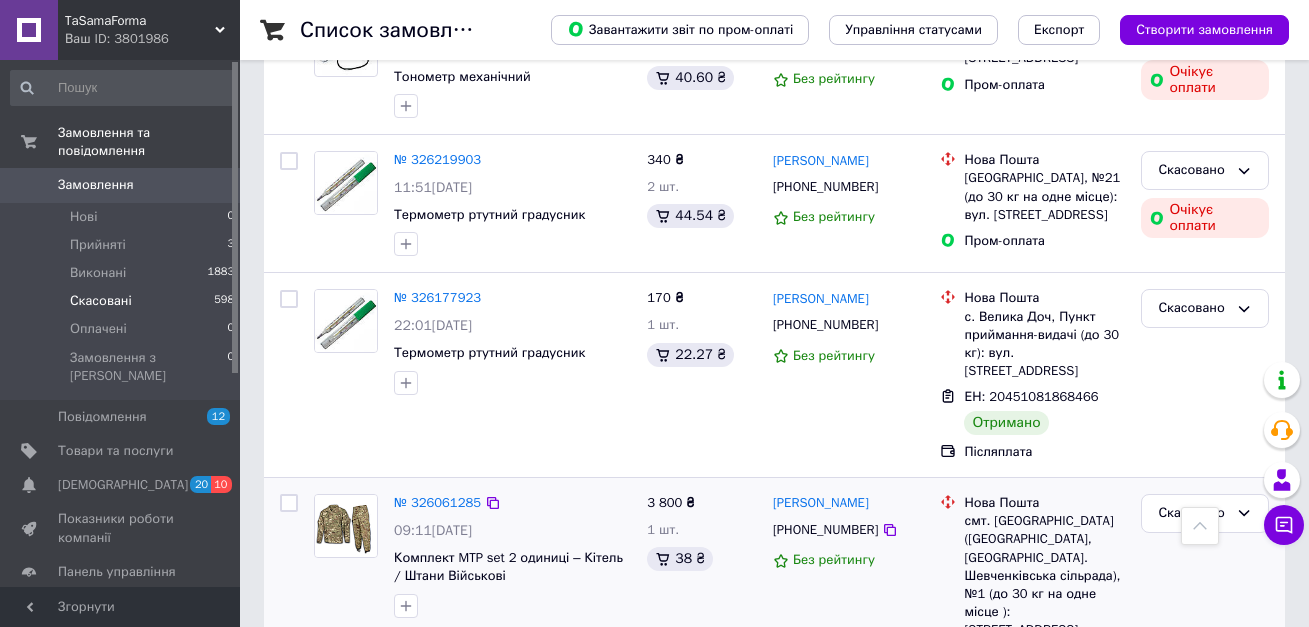 scroll, scrollTop: 12900, scrollLeft: 0, axis: vertical 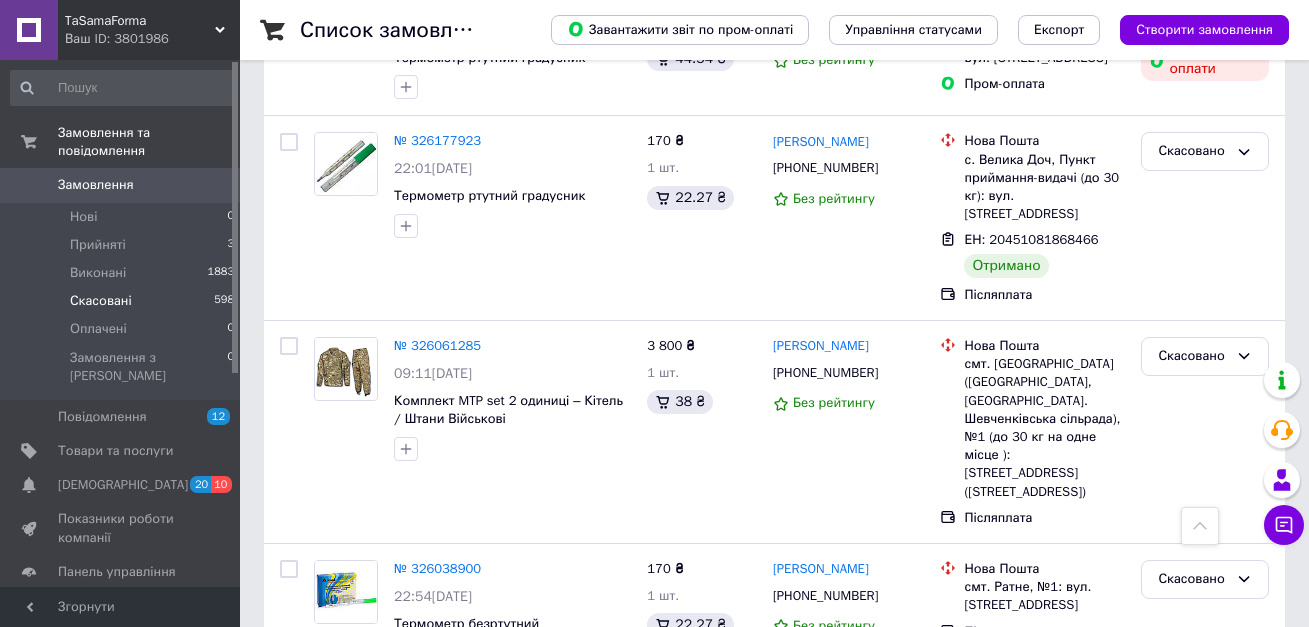 click 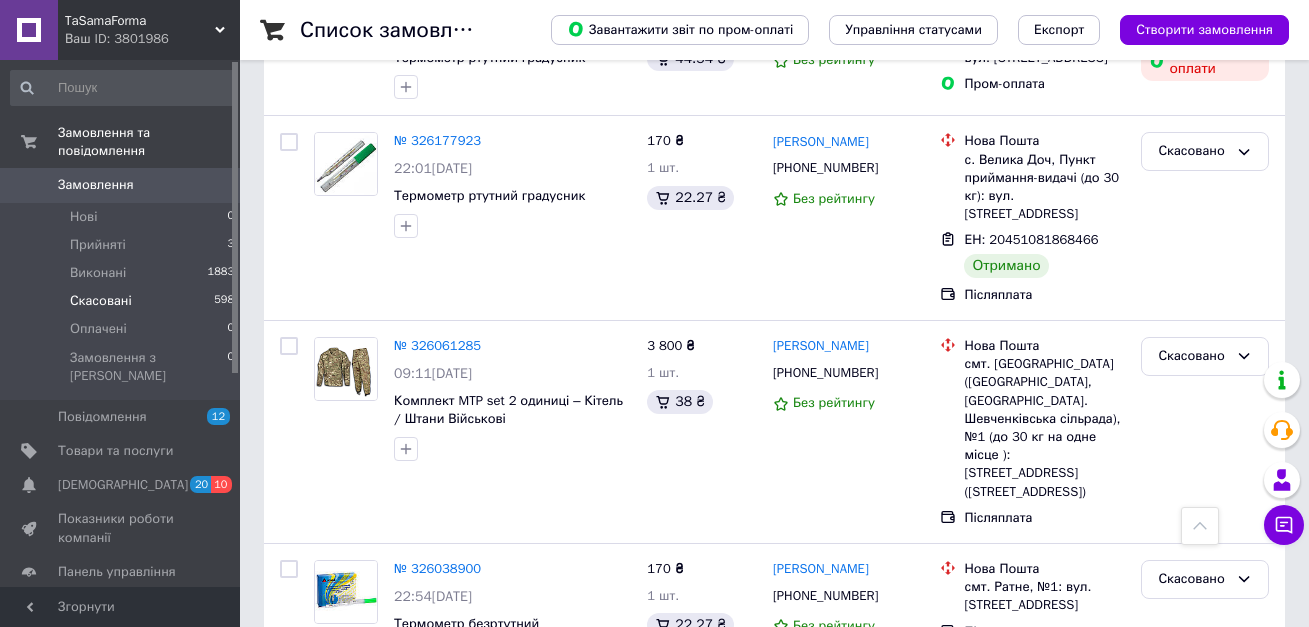 click 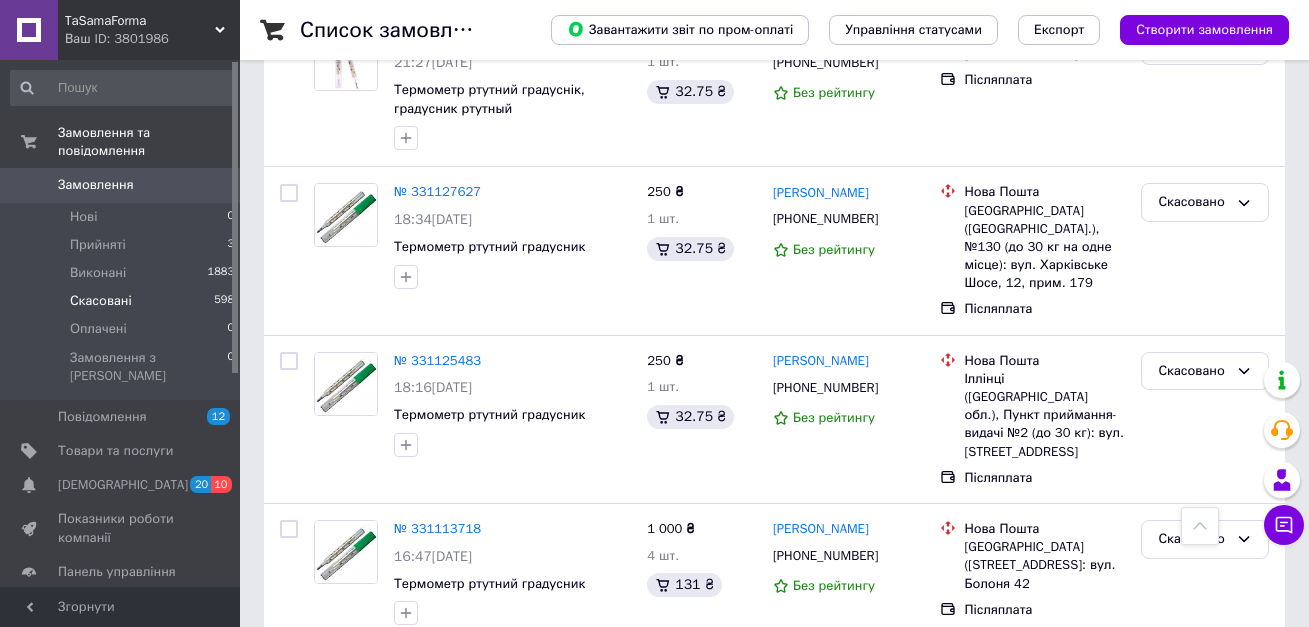 scroll, scrollTop: 7695, scrollLeft: 0, axis: vertical 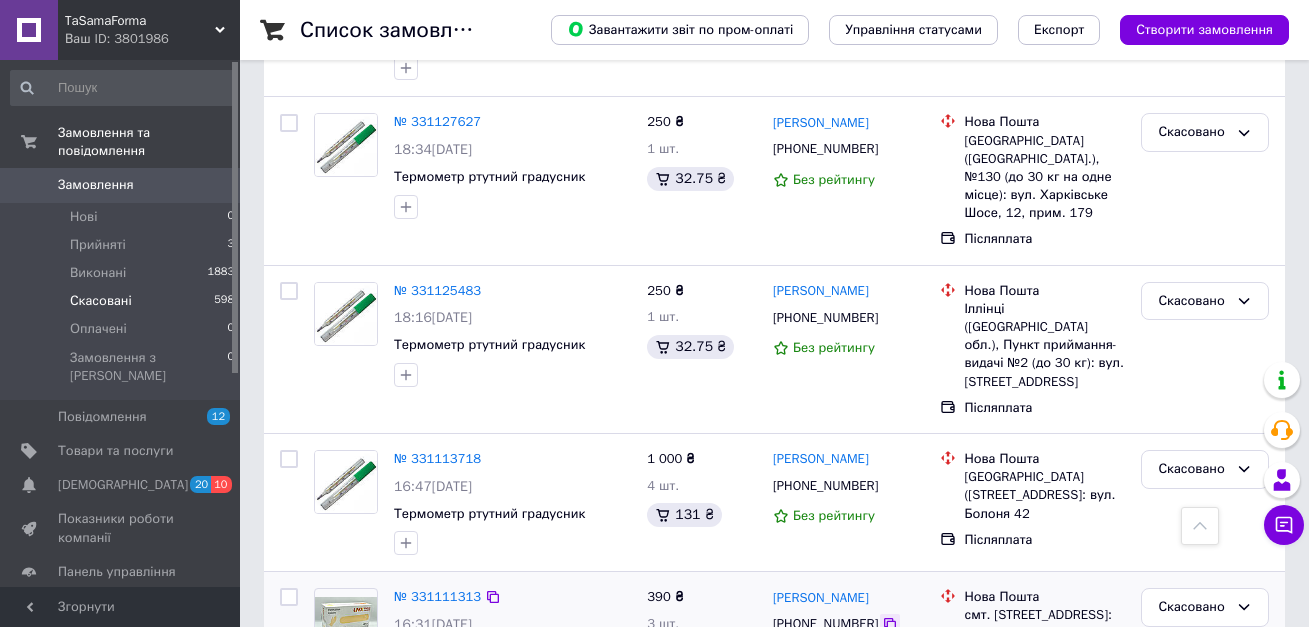click 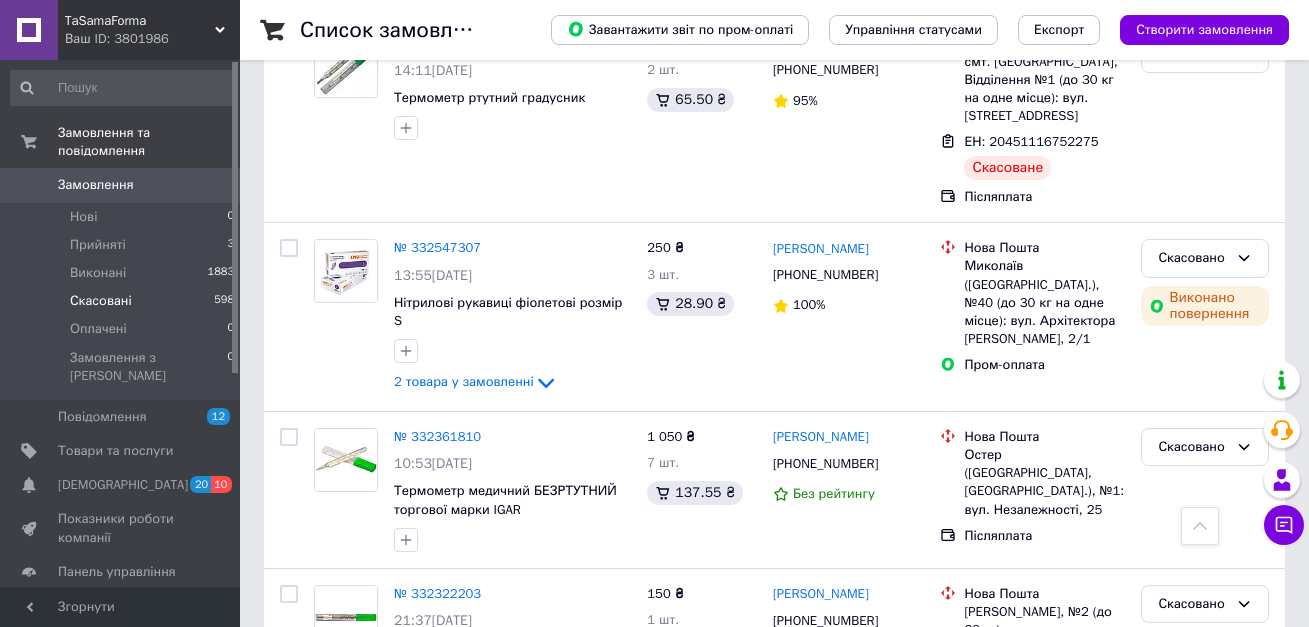 scroll, scrollTop: 2795, scrollLeft: 0, axis: vertical 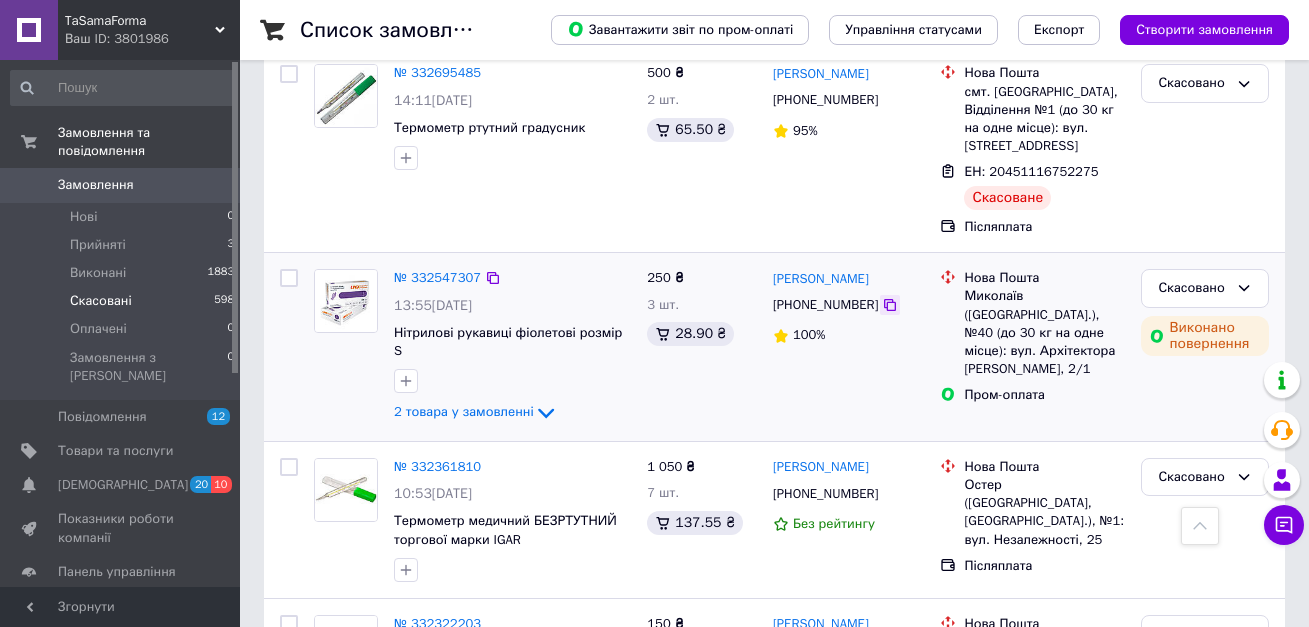 click 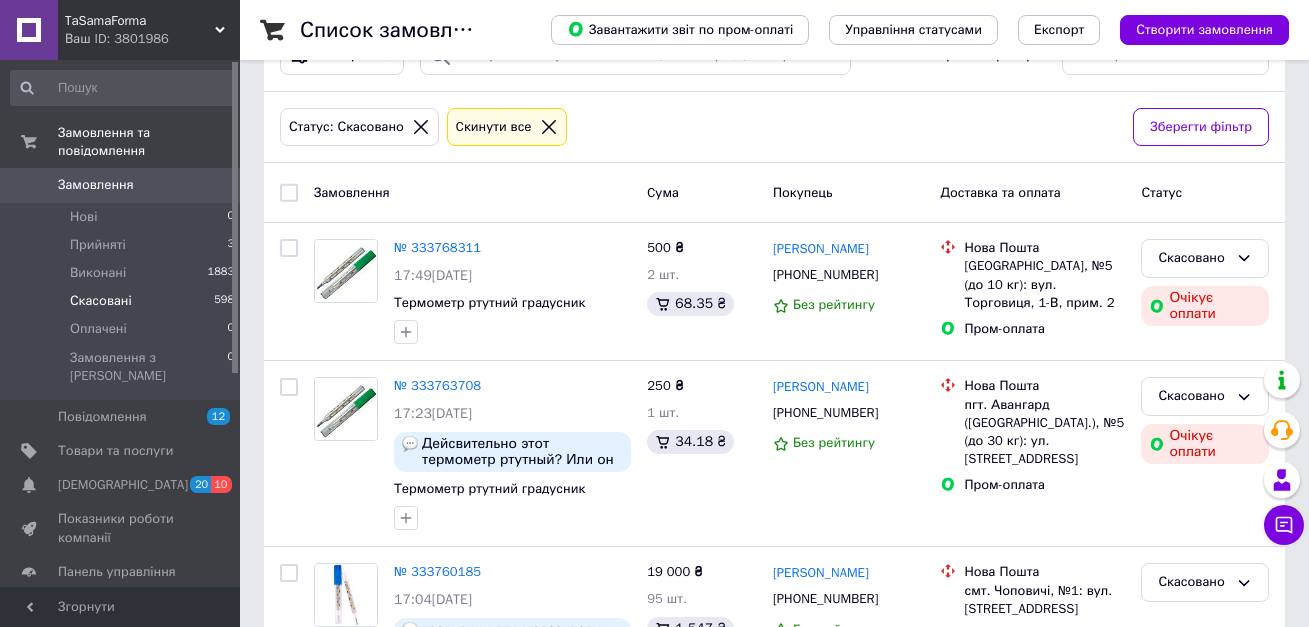 scroll, scrollTop: 0, scrollLeft: 0, axis: both 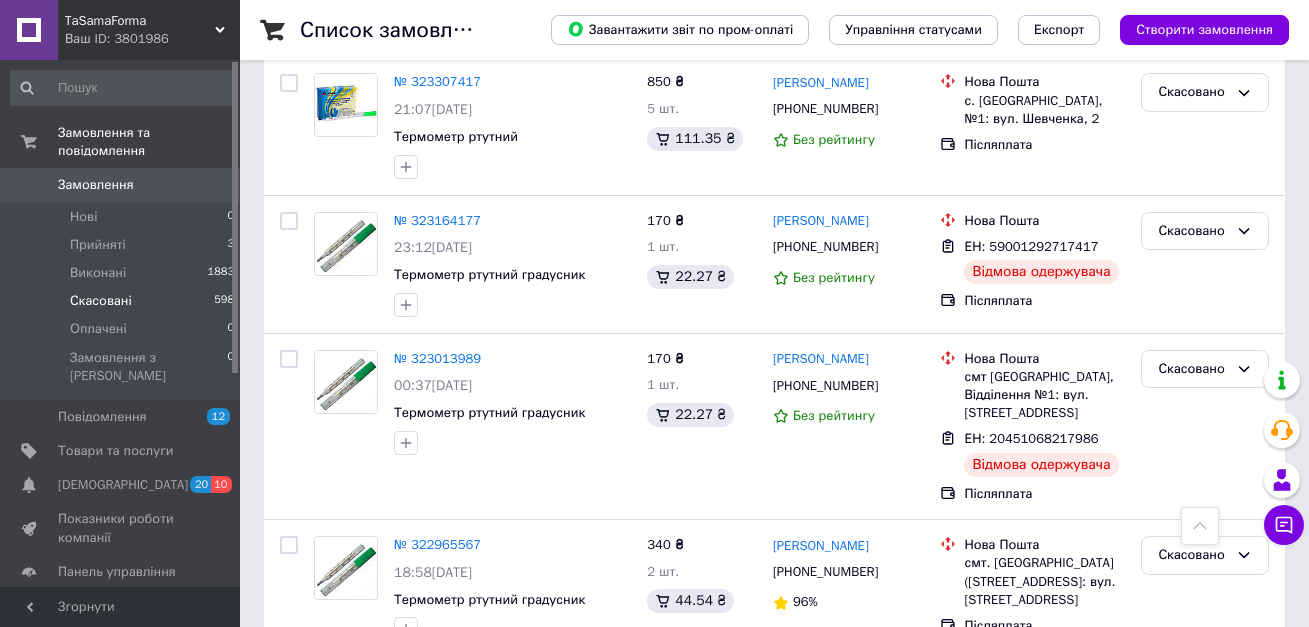 click on "3" at bounding box center [494, 1262] 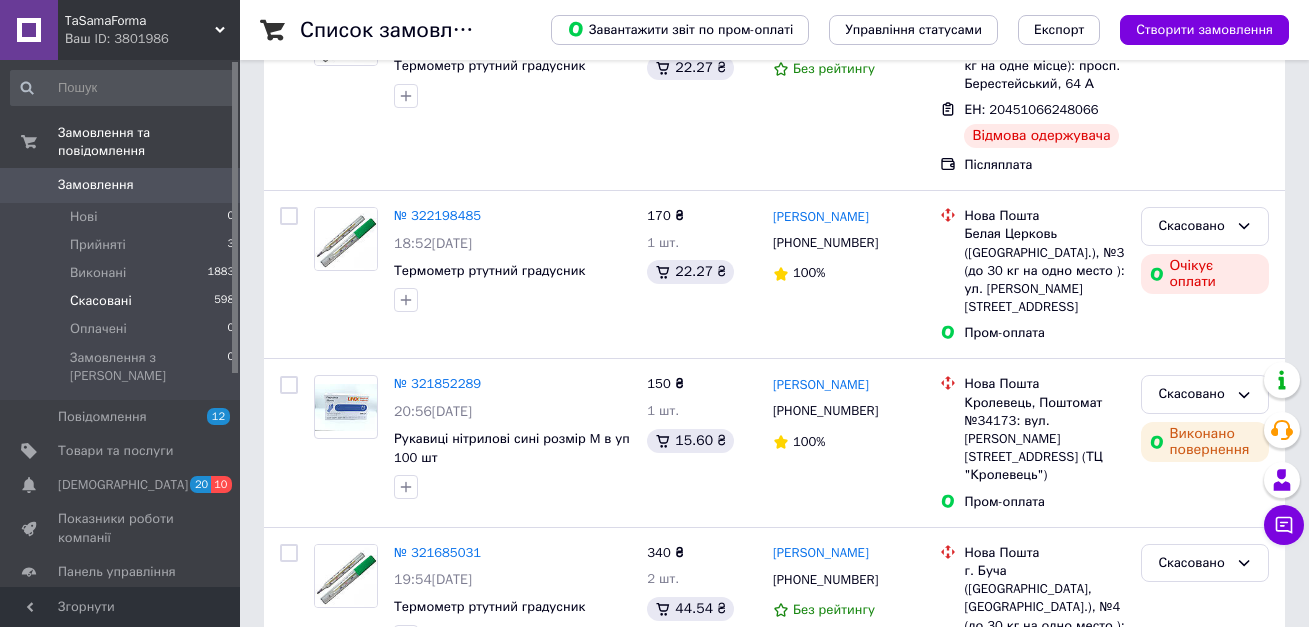 scroll, scrollTop: 600, scrollLeft: 0, axis: vertical 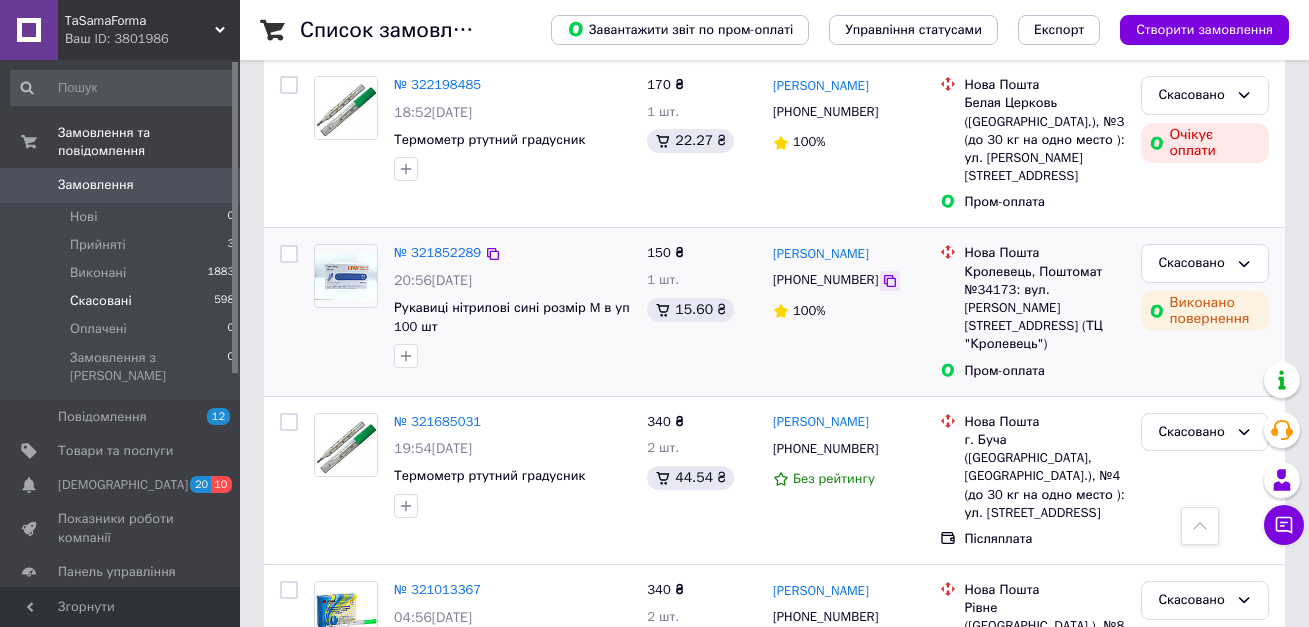 click 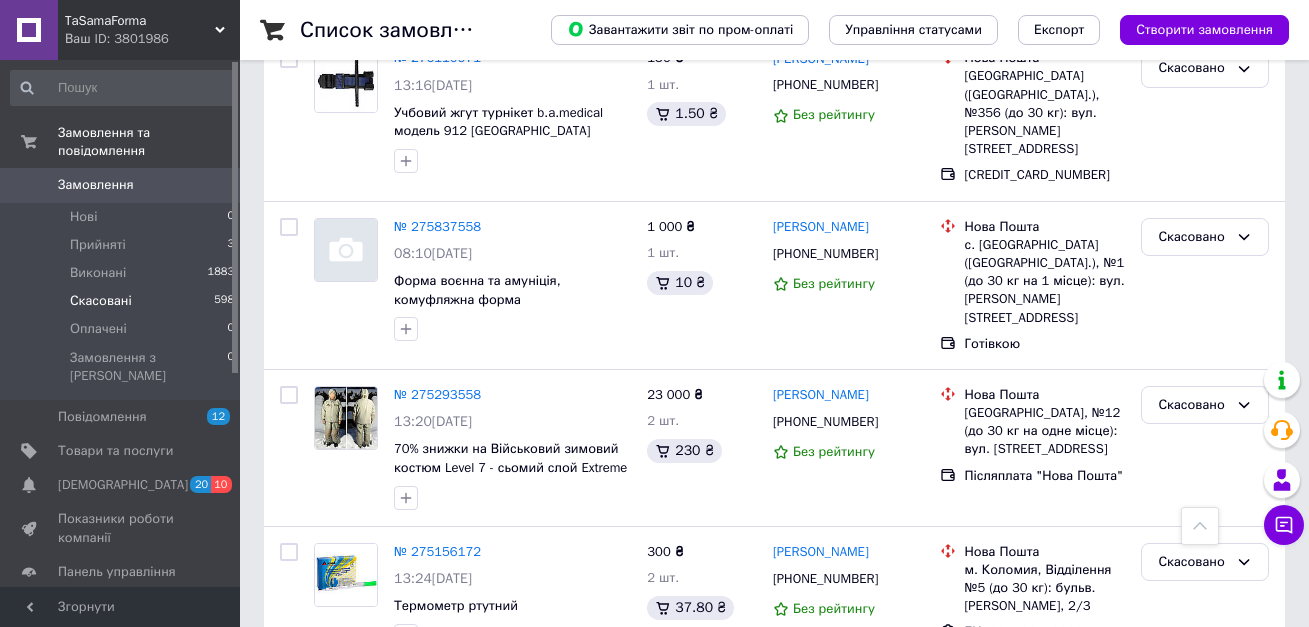 scroll, scrollTop: 16331, scrollLeft: 0, axis: vertical 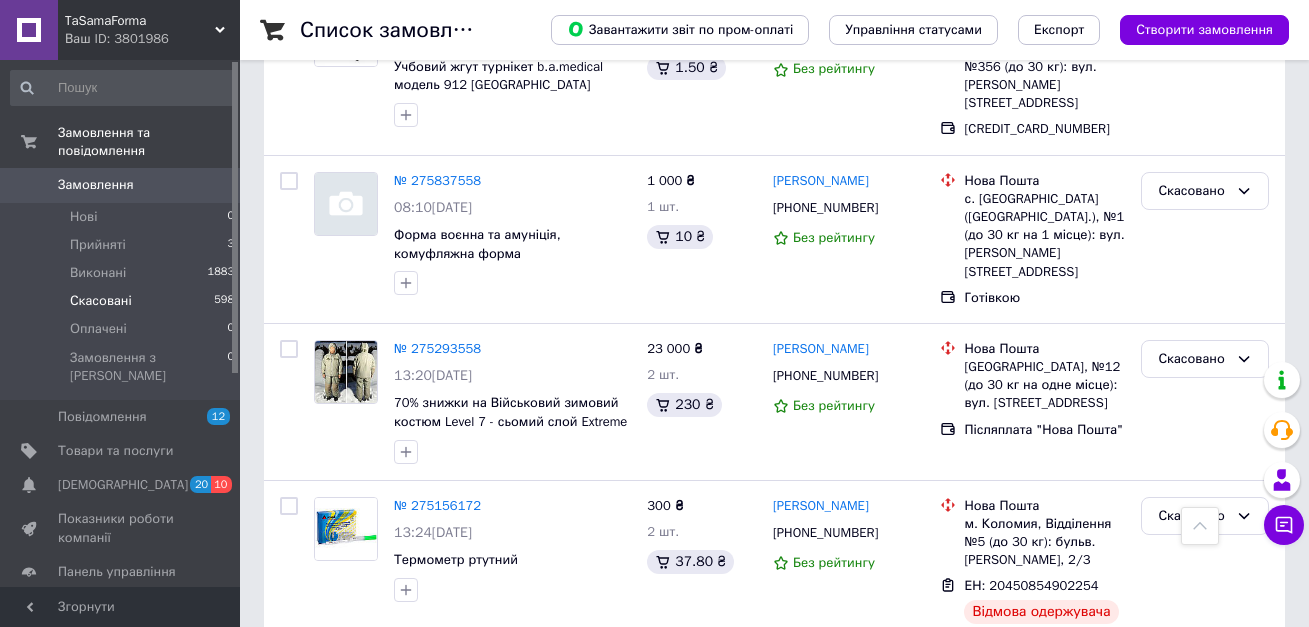 click on "4" at bounding box center [539, 1121] 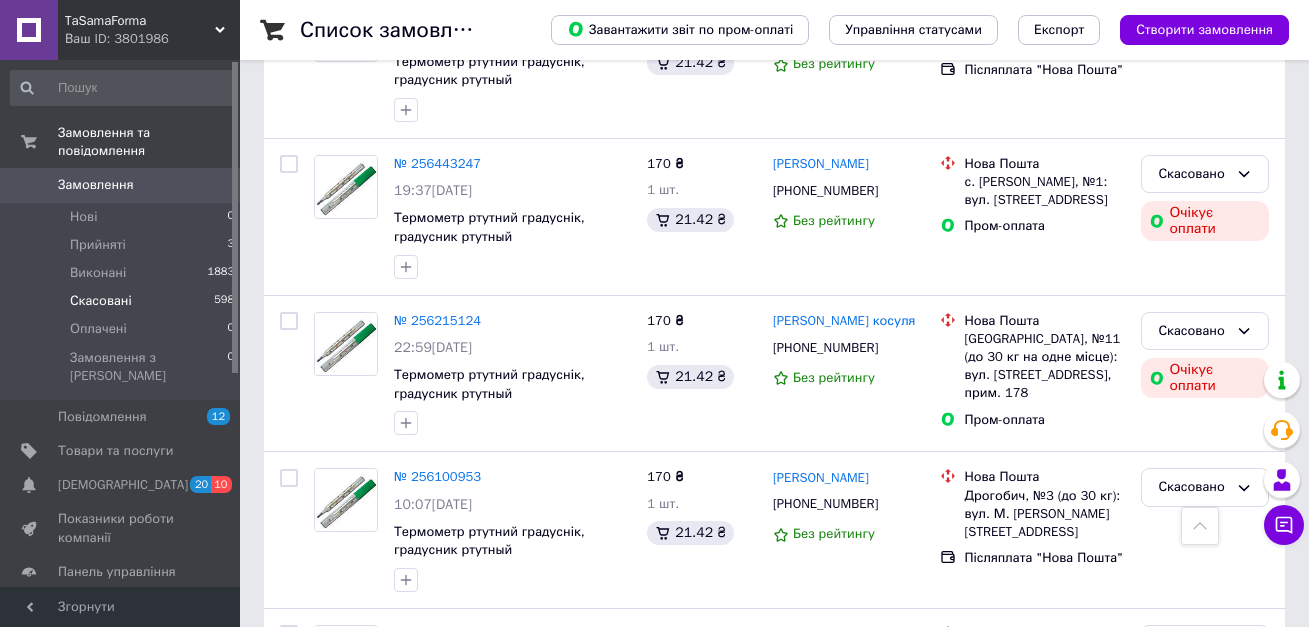 scroll, scrollTop: 16398, scrollLeft: 0, axis: vertical 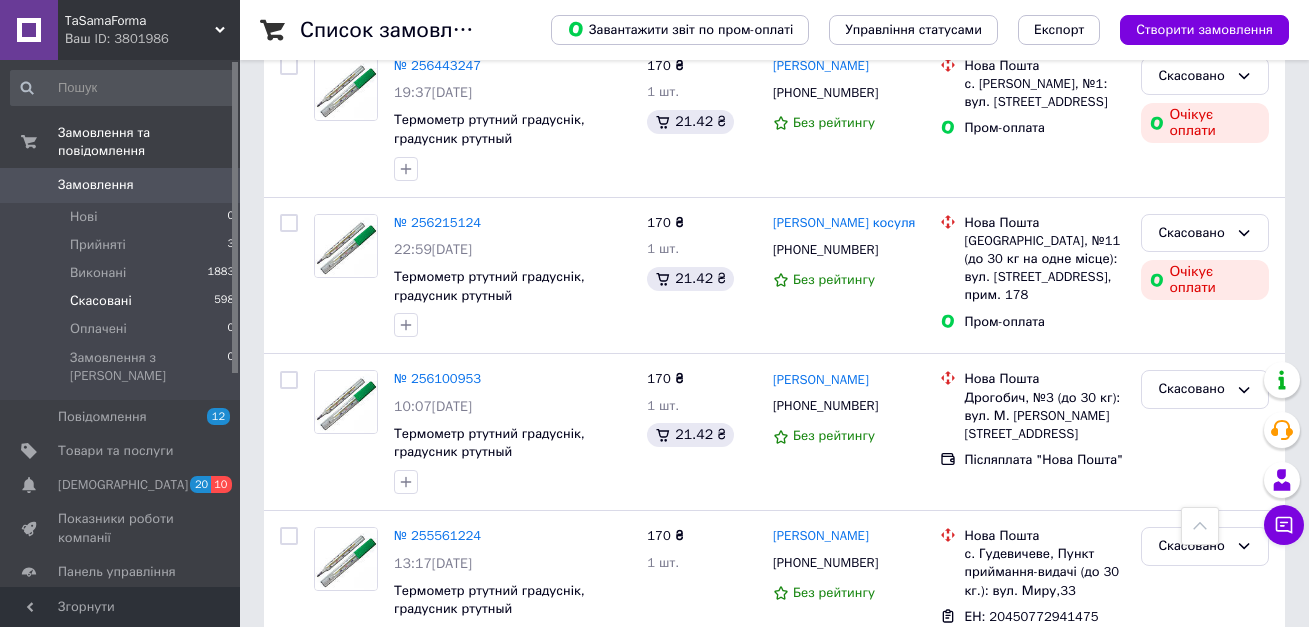 click 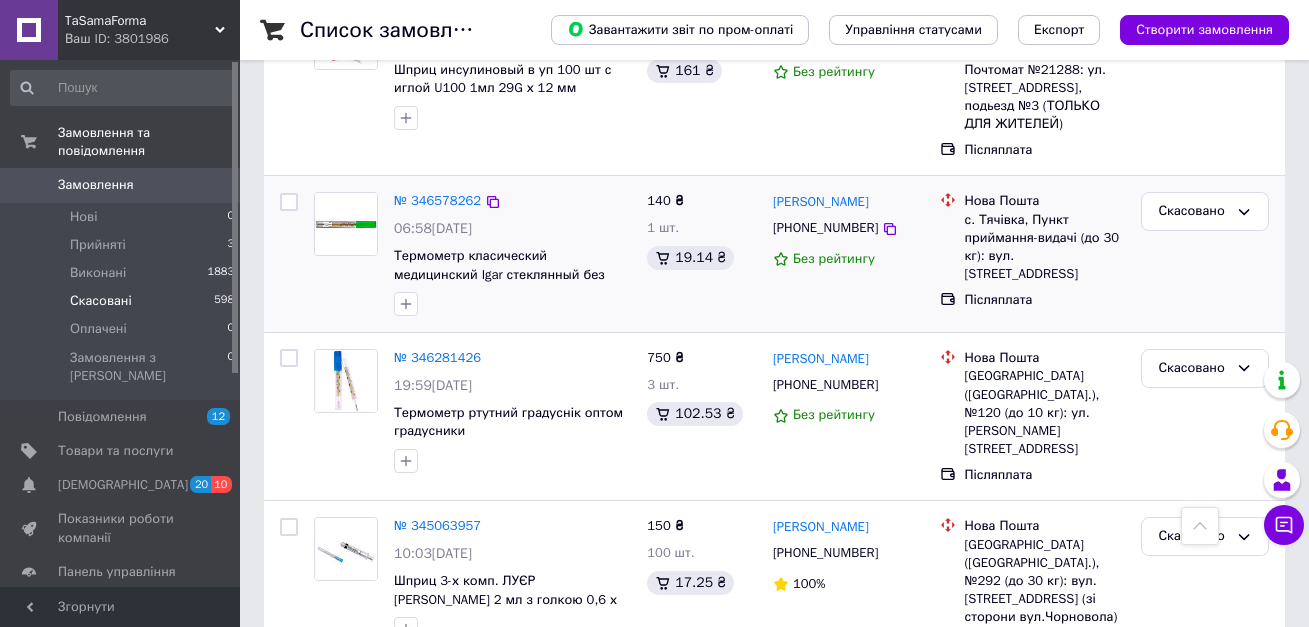 scroll, scrollTop: 4000, scrollLeft: 0, axis: vertical 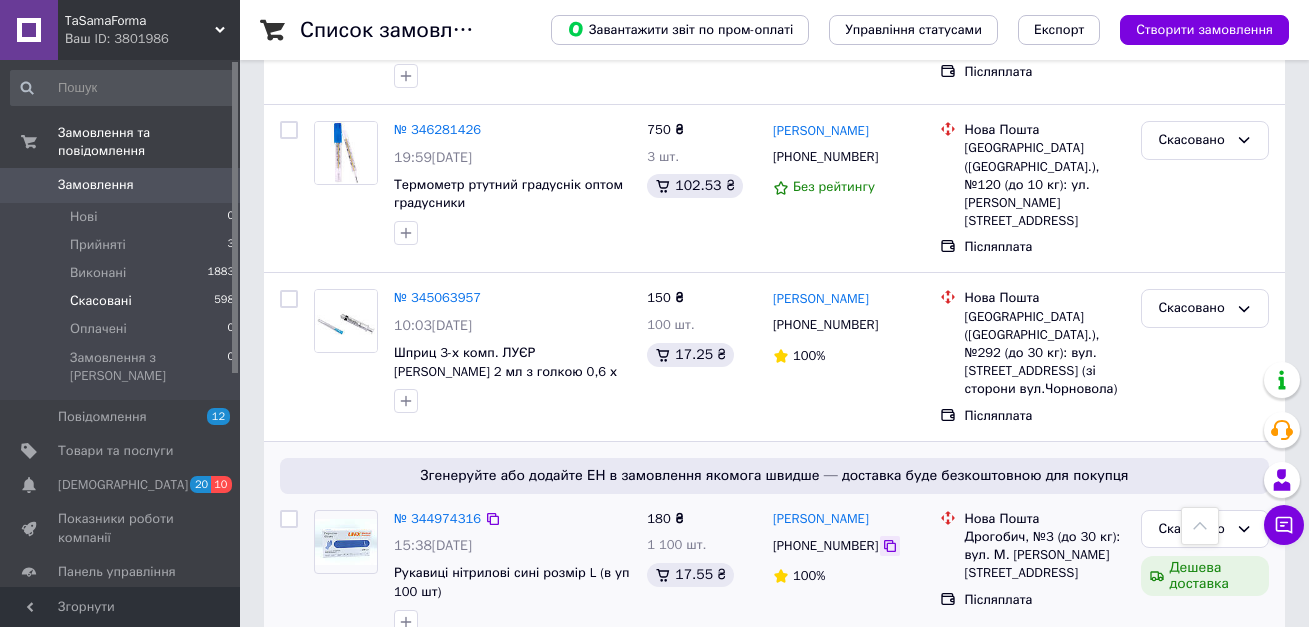 click 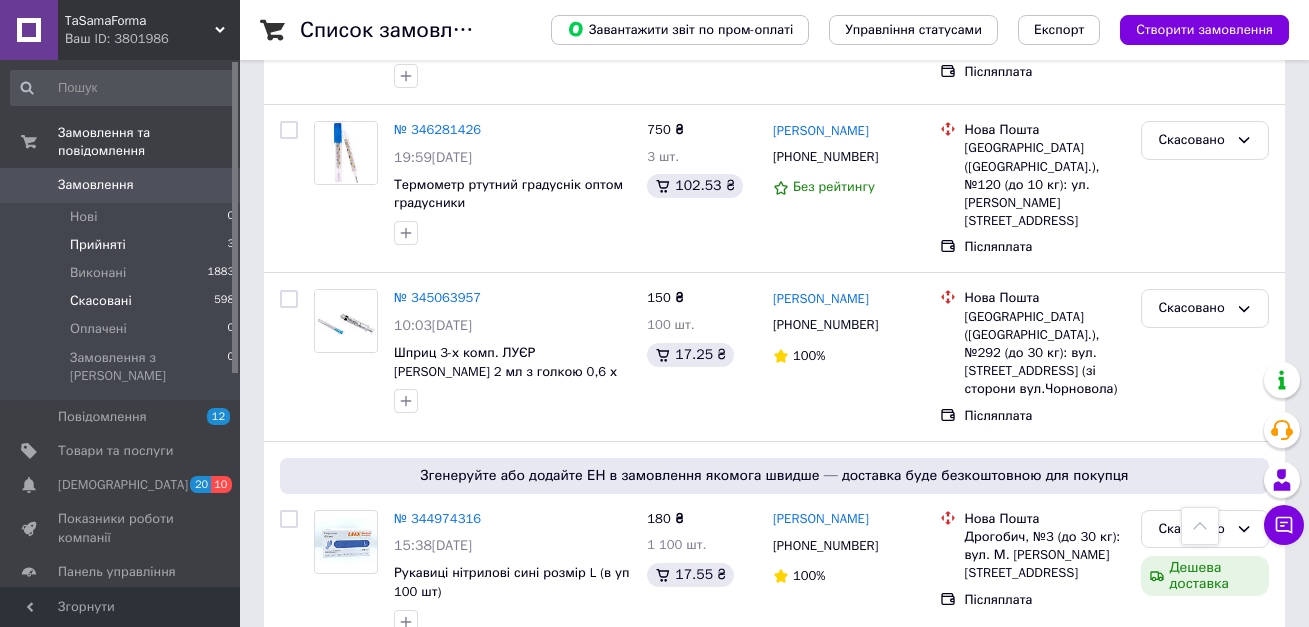 click on "Прийняті" at bounding box center [98, 245] 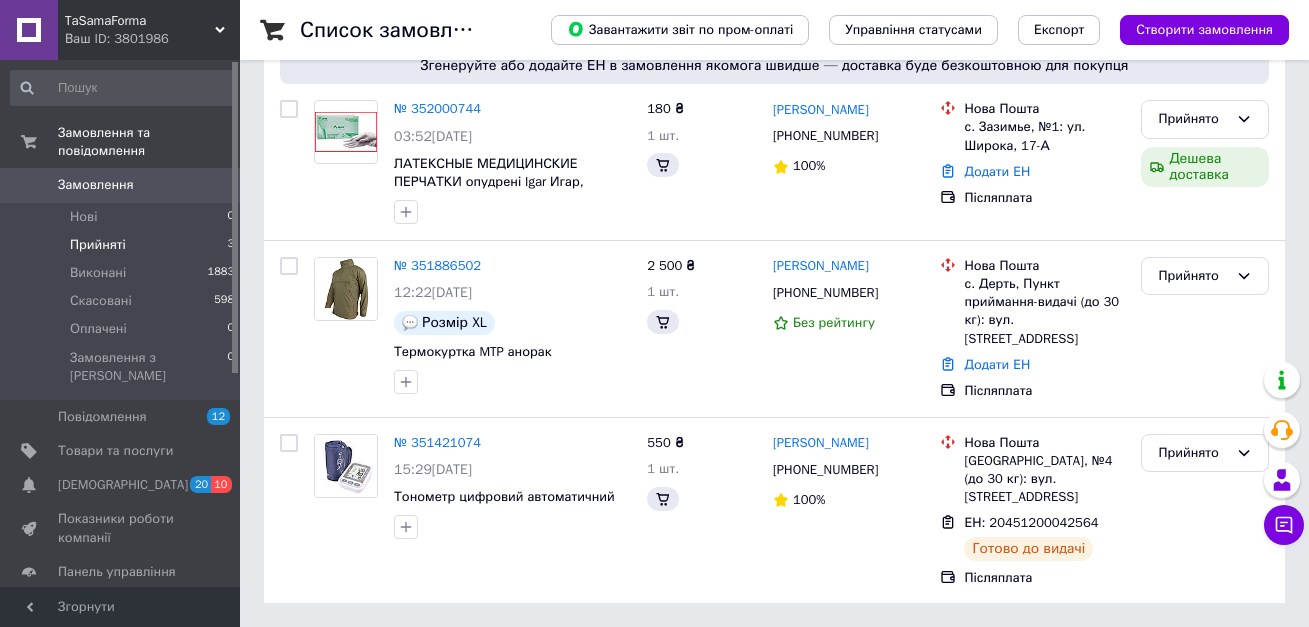 scroll, scrollTop: 0, scrollLeft: 0, axis: both 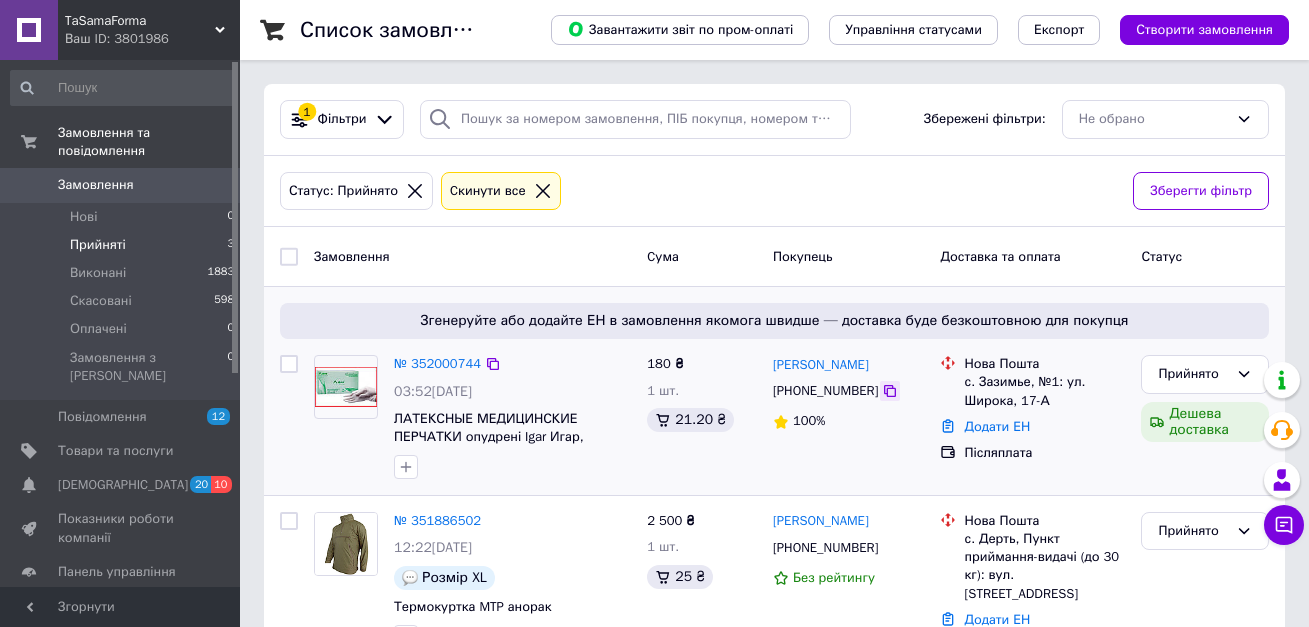 click 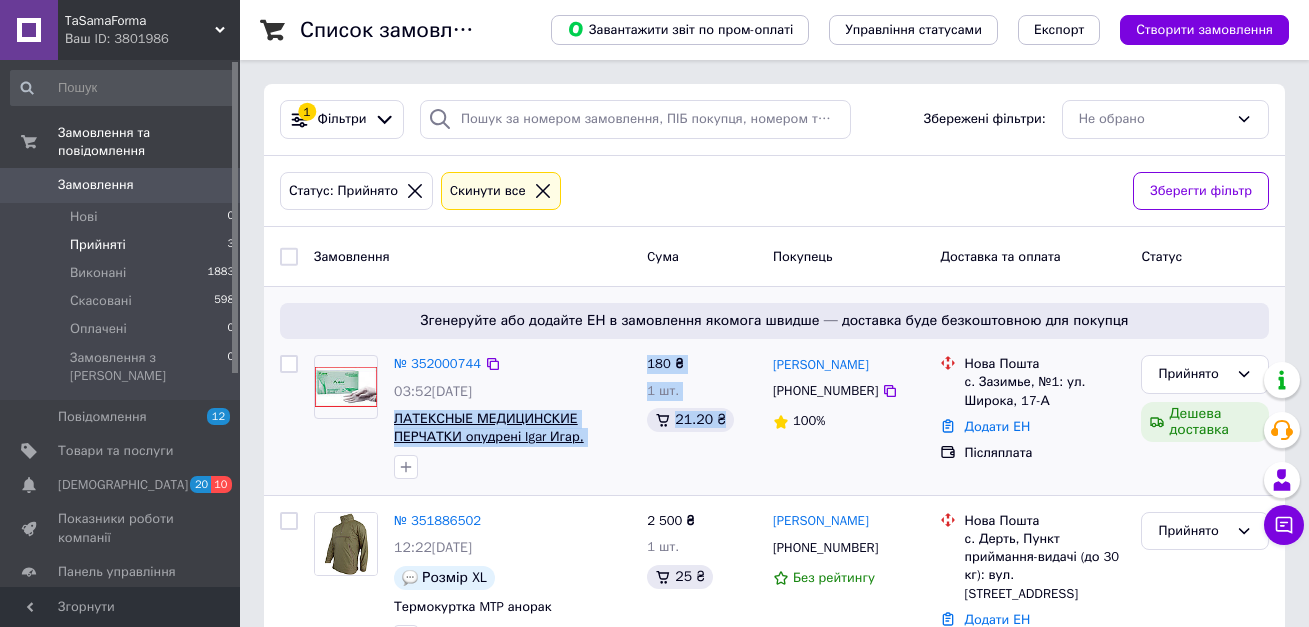 drag, startPoint x: 651, startPoint y: 446, endPoint x: 395, endPoint y: 423, distance: 257.03113 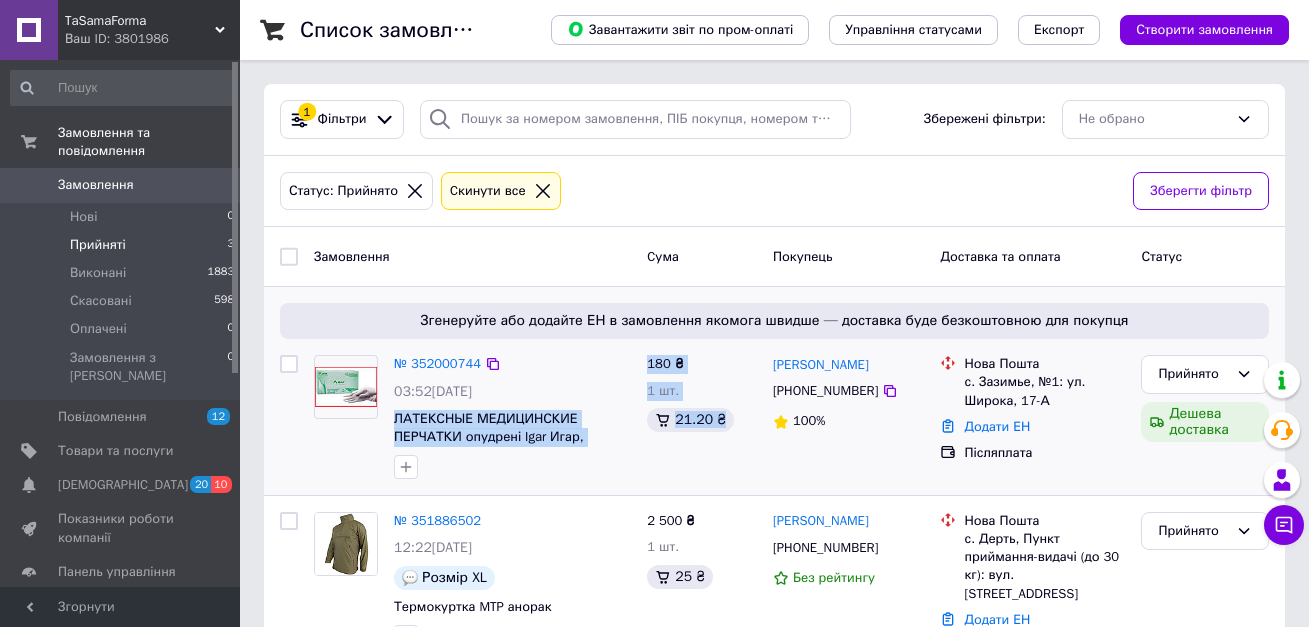 copy on "ЛАТЕКСНЫЕ МЕДИЦИНСКИЕ ПЕРЧАТКИ опудрені Igar Игар, размер L 100 шт/ 180 ₴ 1 шт. 21.20 ₴" 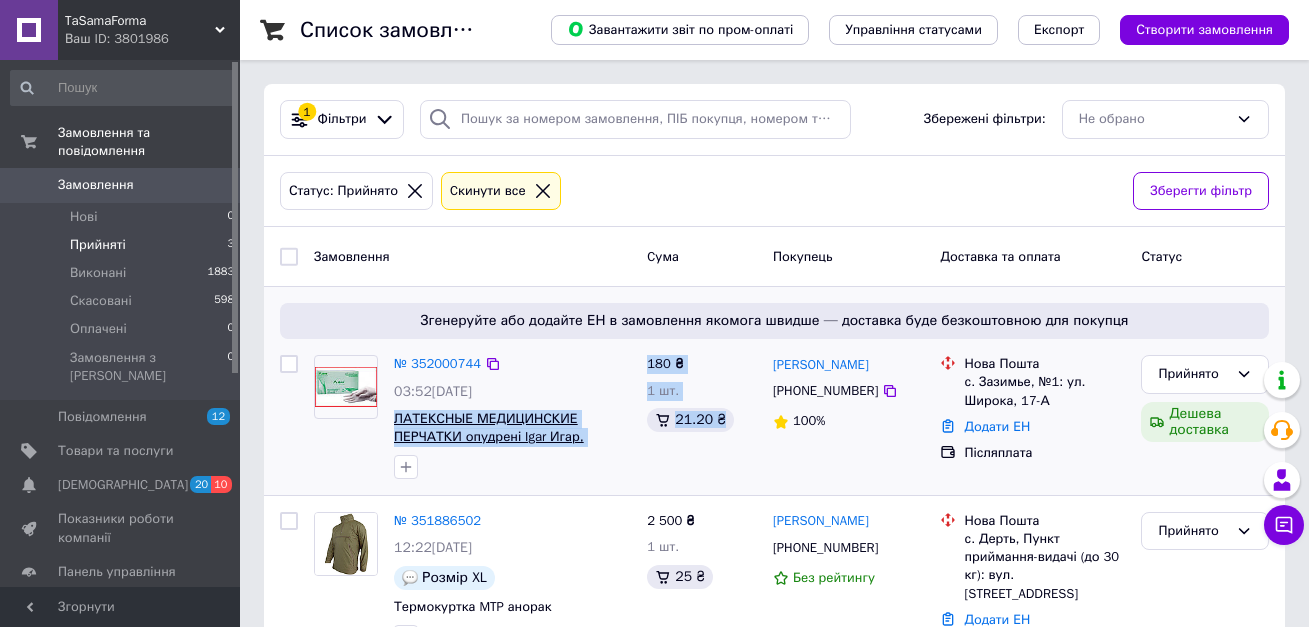 copy on "ЛАТЕКСНЫЕ МЕДИЦИНСКИЕ ПЕРЧАТКИ опудрені Igar Игар, размер L 100 шт/ 180 ₴ 1 шт. 21.20 ₴" 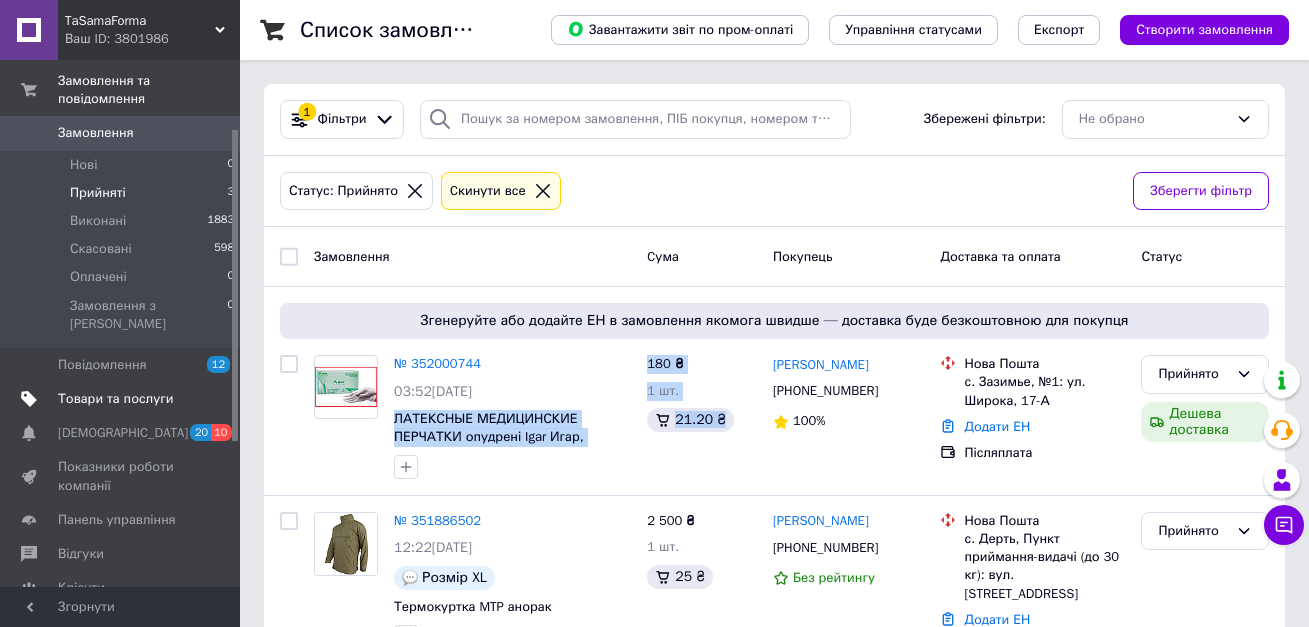 scroll, scrollTop: 0, scrollLeft: 0, axis: both 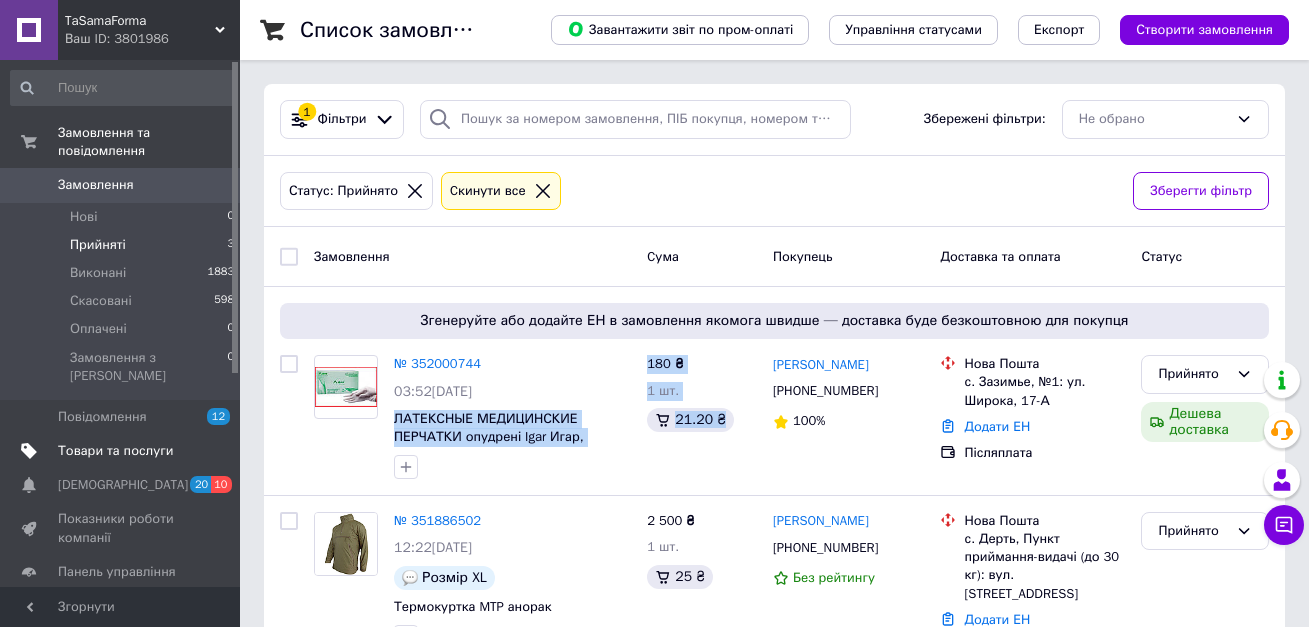 click on "Товари та послуги" at bounding box center [115, 451] 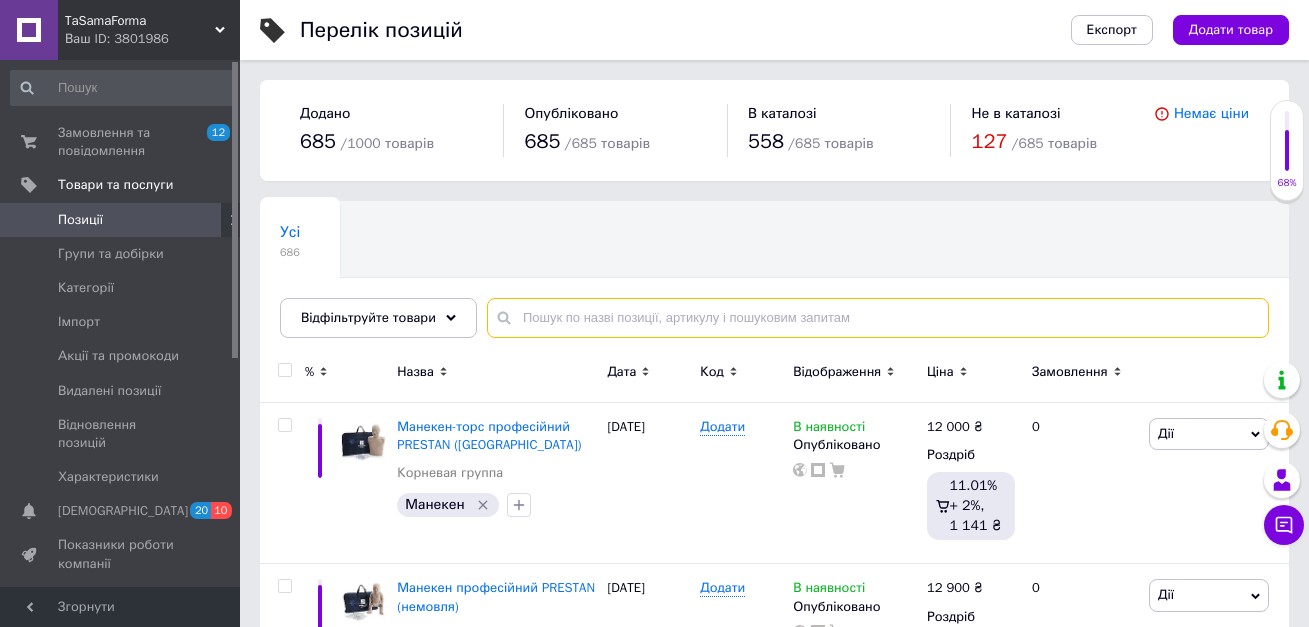 click at bounding box center [878, 318] 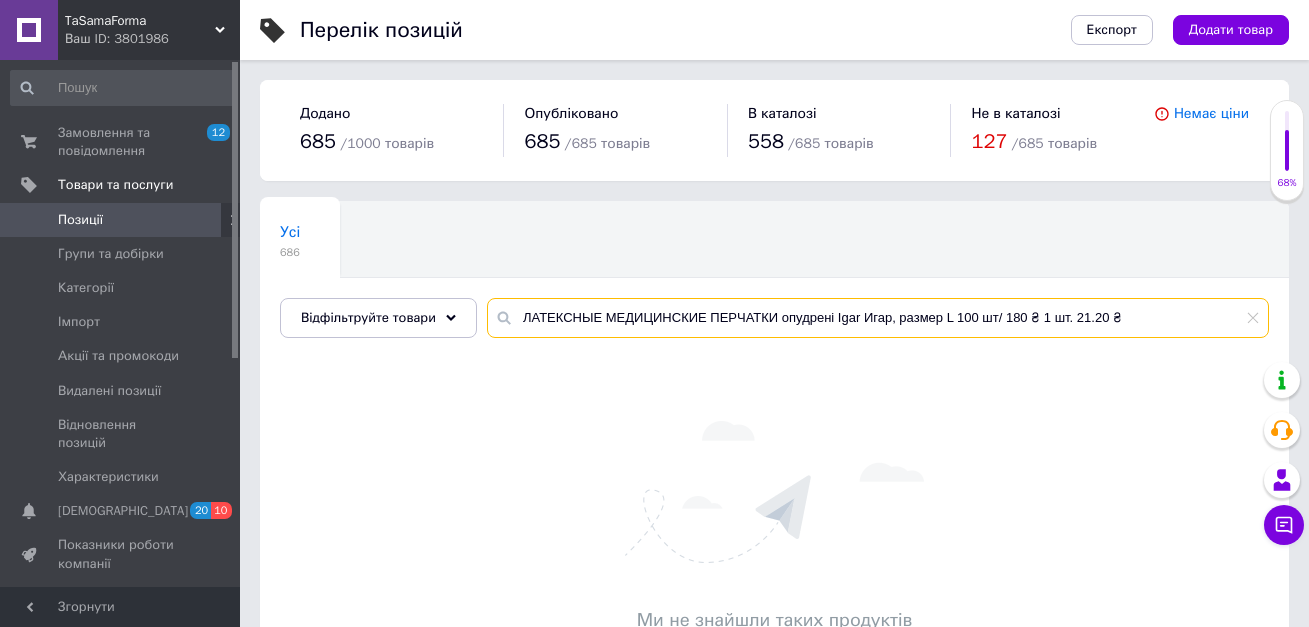 click on "ЛАТЕКСНЫЕ МЕДИЦИНСКИЕ ПЕРЧАТКИ опудрені Igar Игар, размер L 100 шт/ 180 ₴ 1 шт. 21.20 ₴" at bounding box center (878, 318) 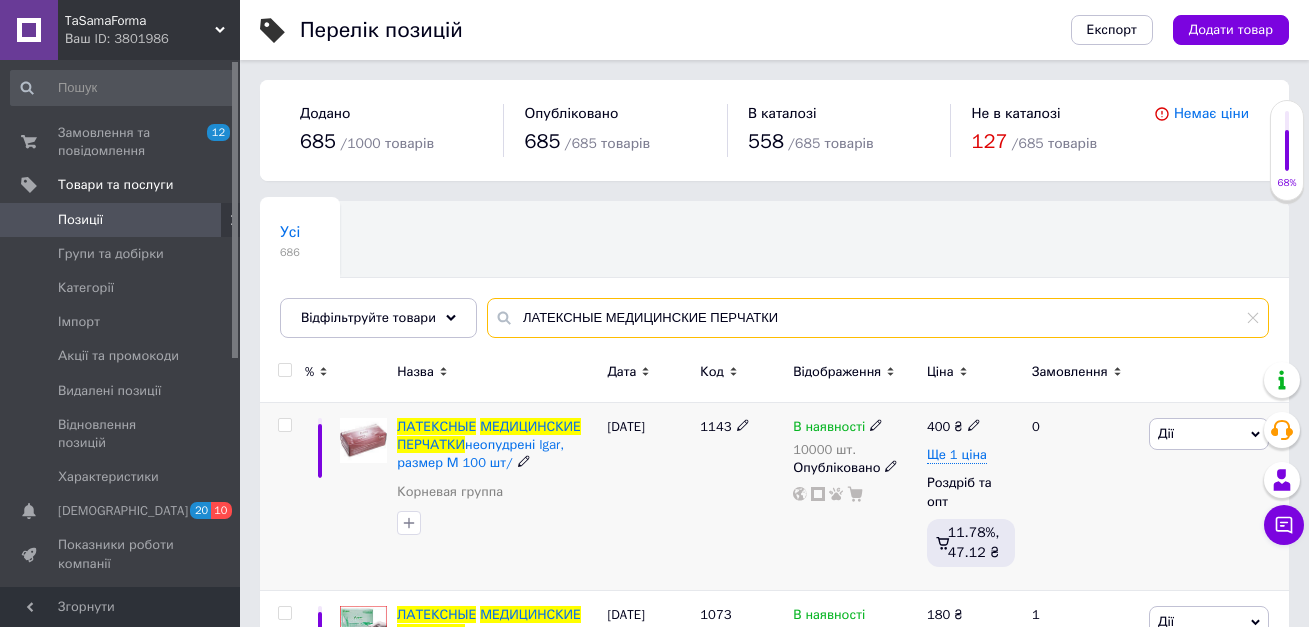 type on "ЛАТЕКСНЫЕ МЕДИЦИНСКИЕ ПЕРЧАТКИ" 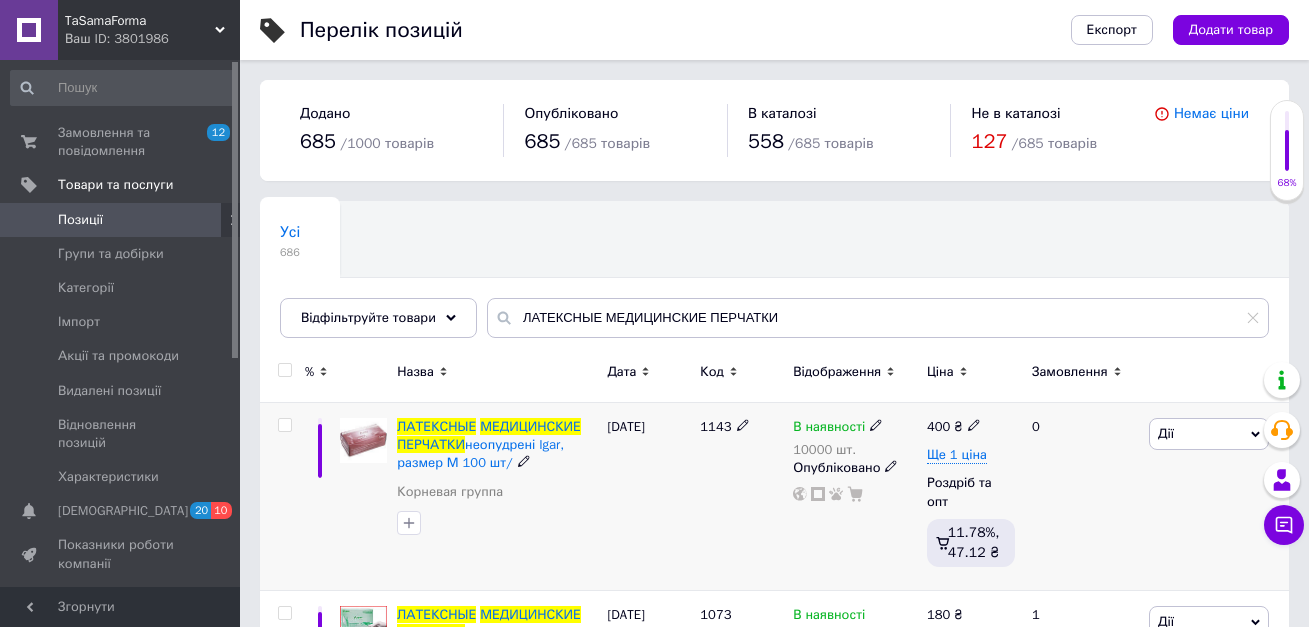 click 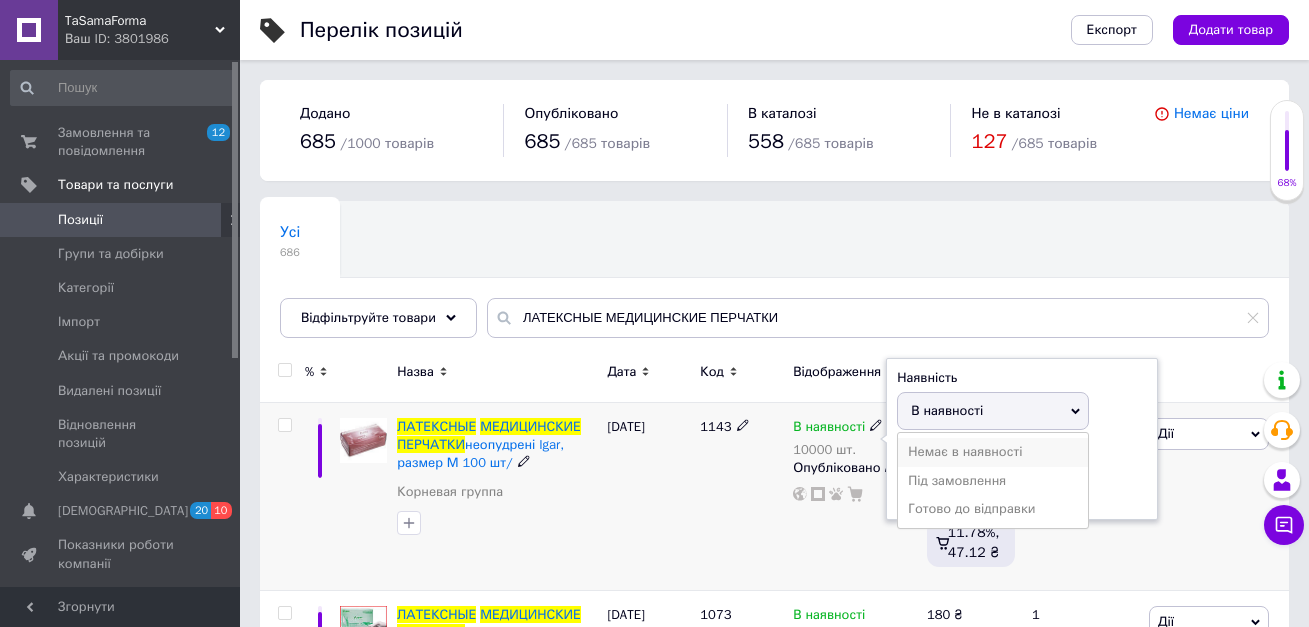 click on "Немає в наявності" at bounding box center [993, 452] 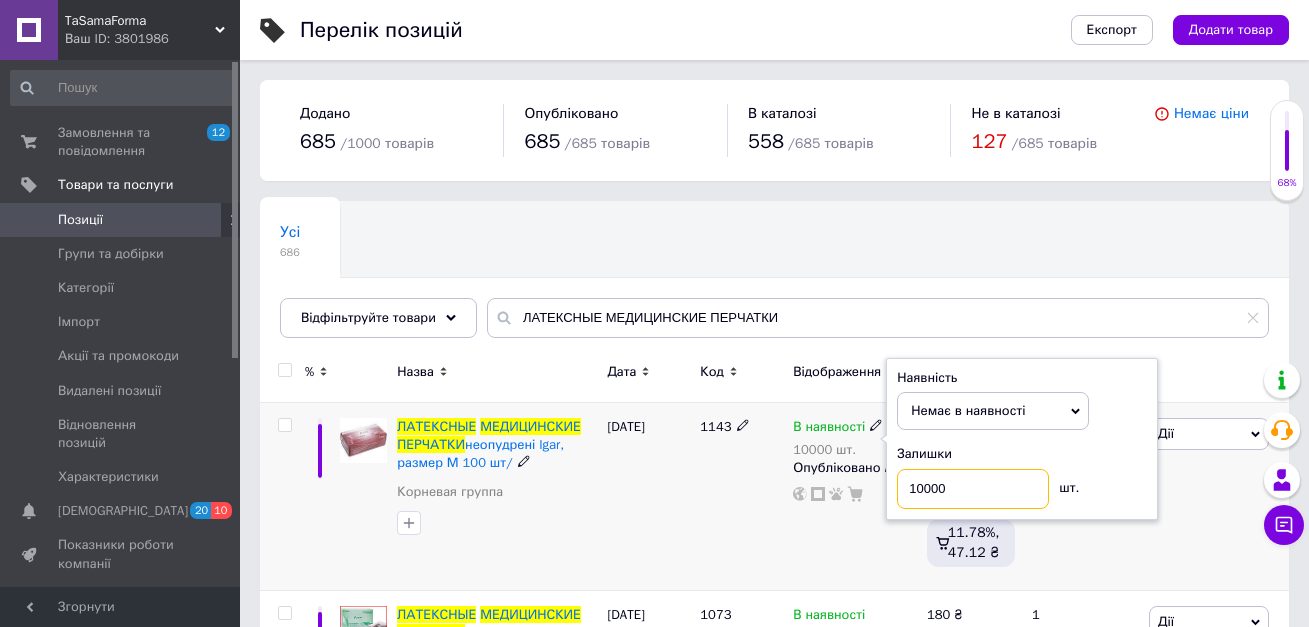 click on "10000" at bounding box center [973, 489] 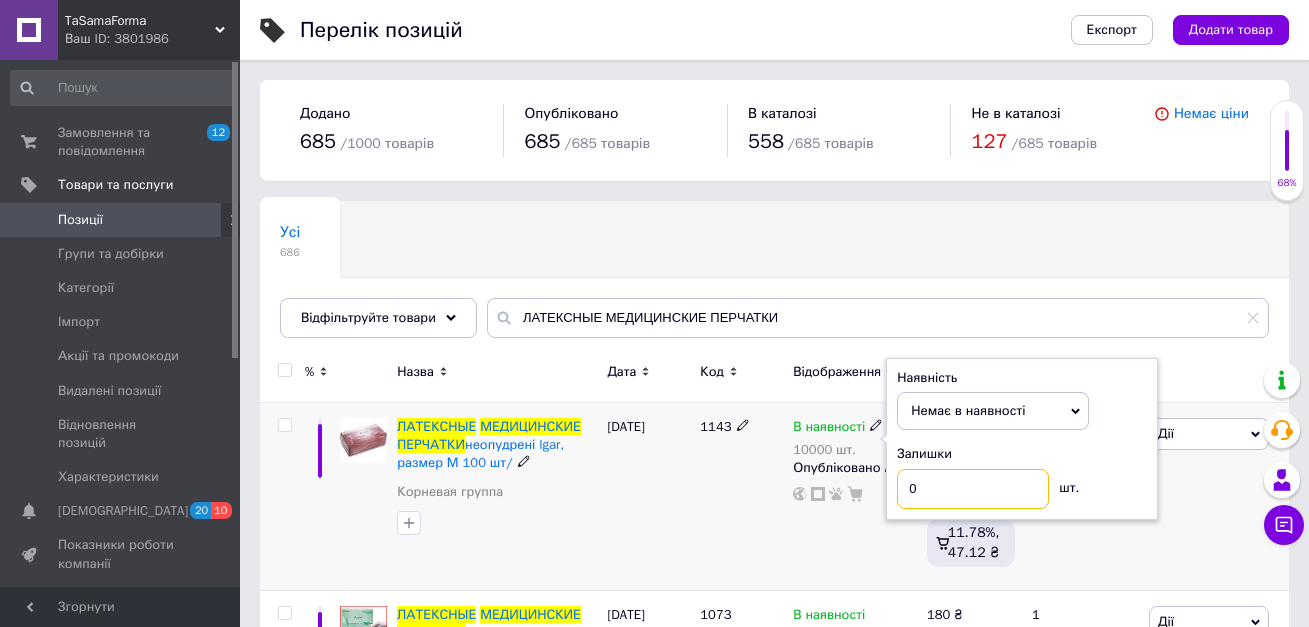 type on "0" 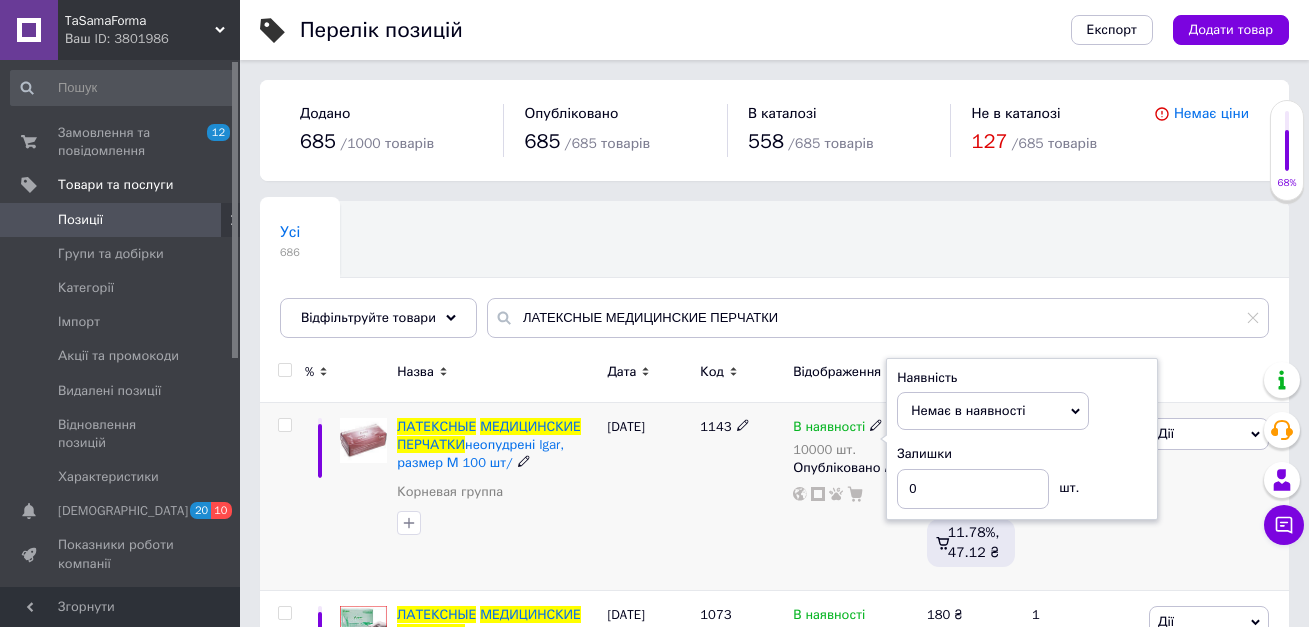click on "Залишки" at bounding box center (1022, 454) 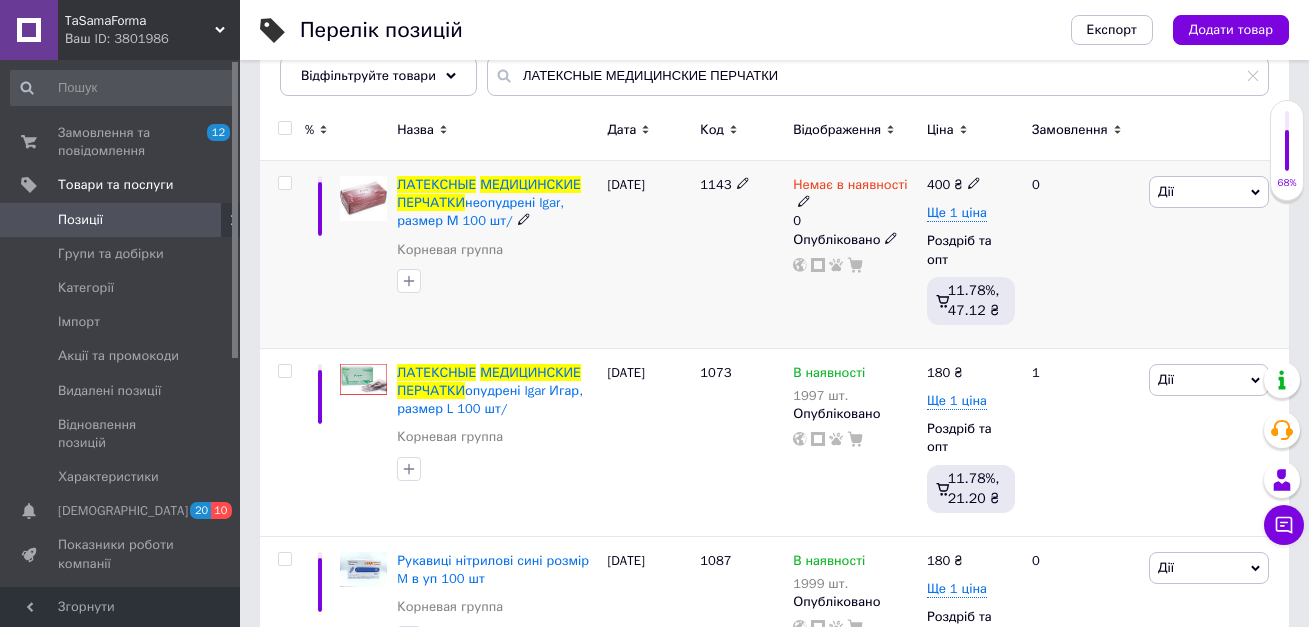 scroll, scrollTop: 300, scrollLeft: 0, axis: vertical 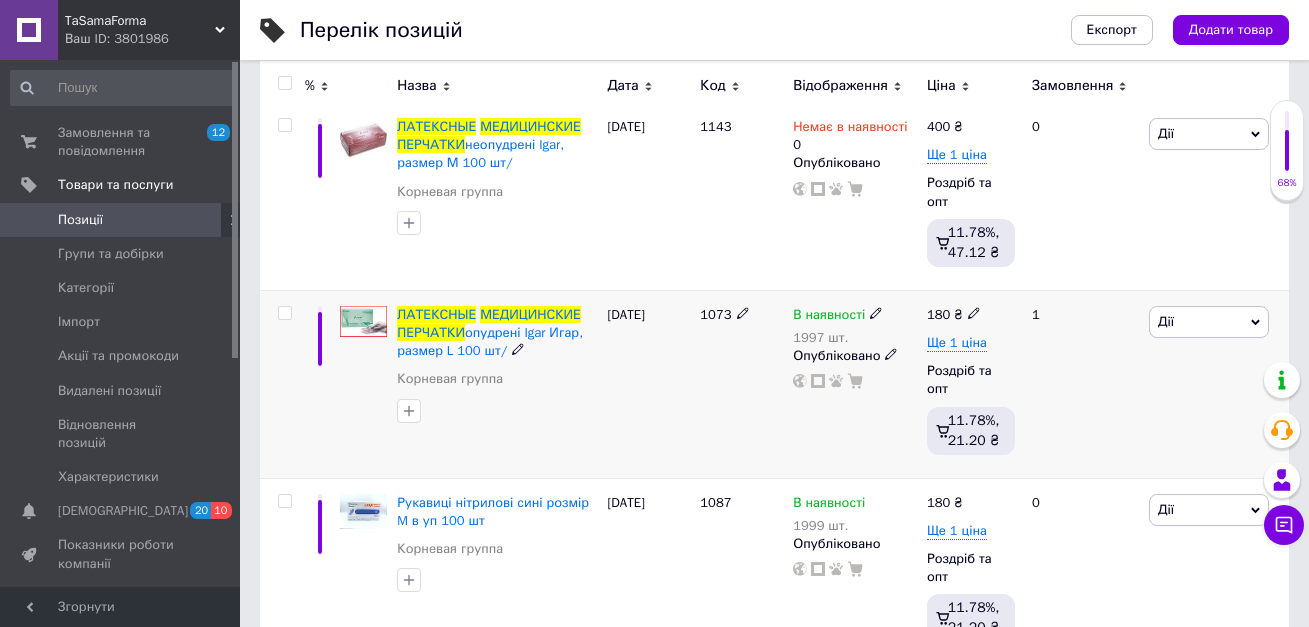 click 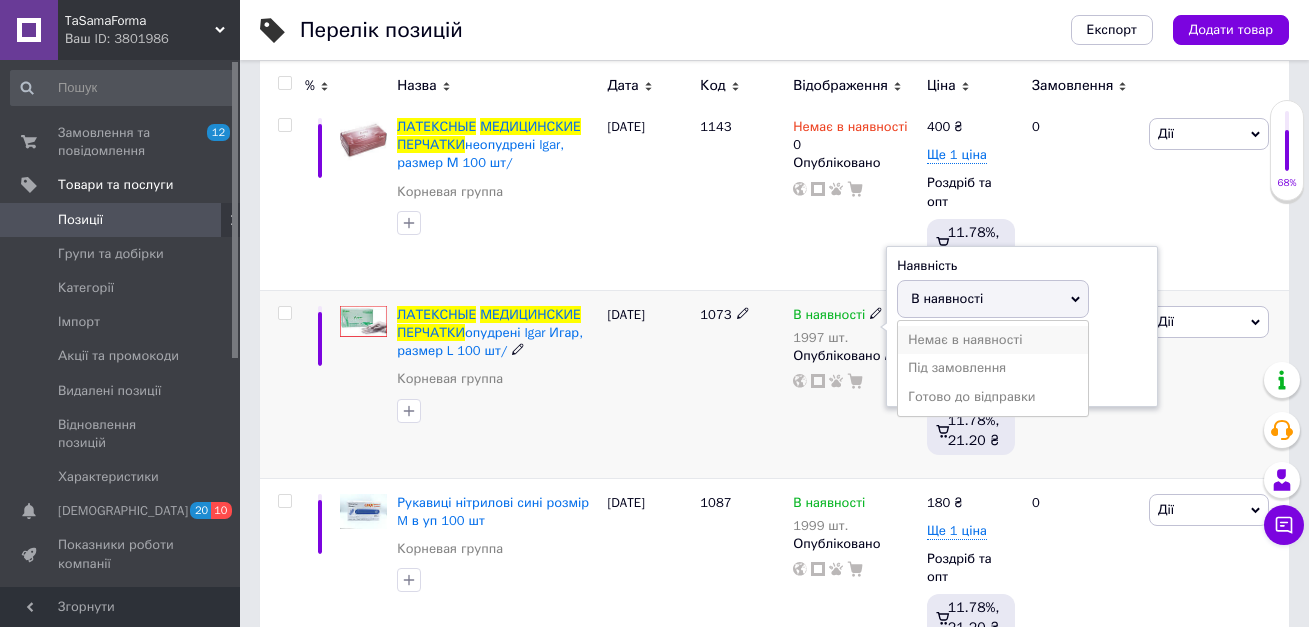 click on "Немає в наявності" at bounding box center (993, 340) 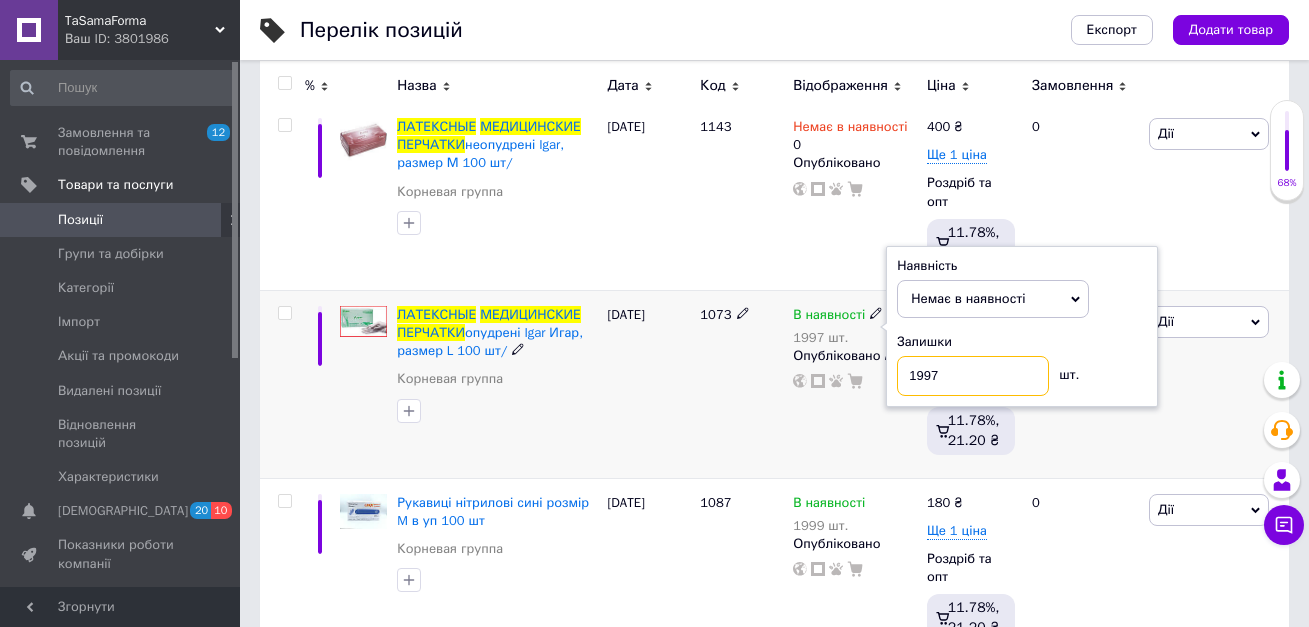 click on "1997" at bounding box center (973, 376) 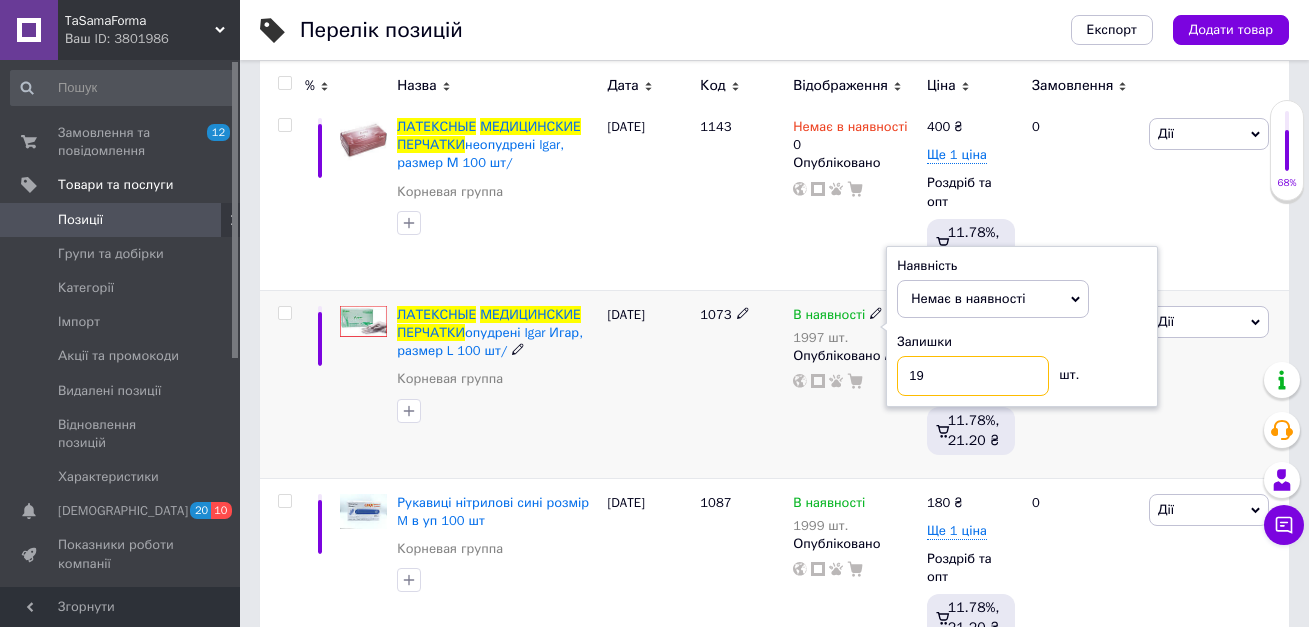 type on "1" 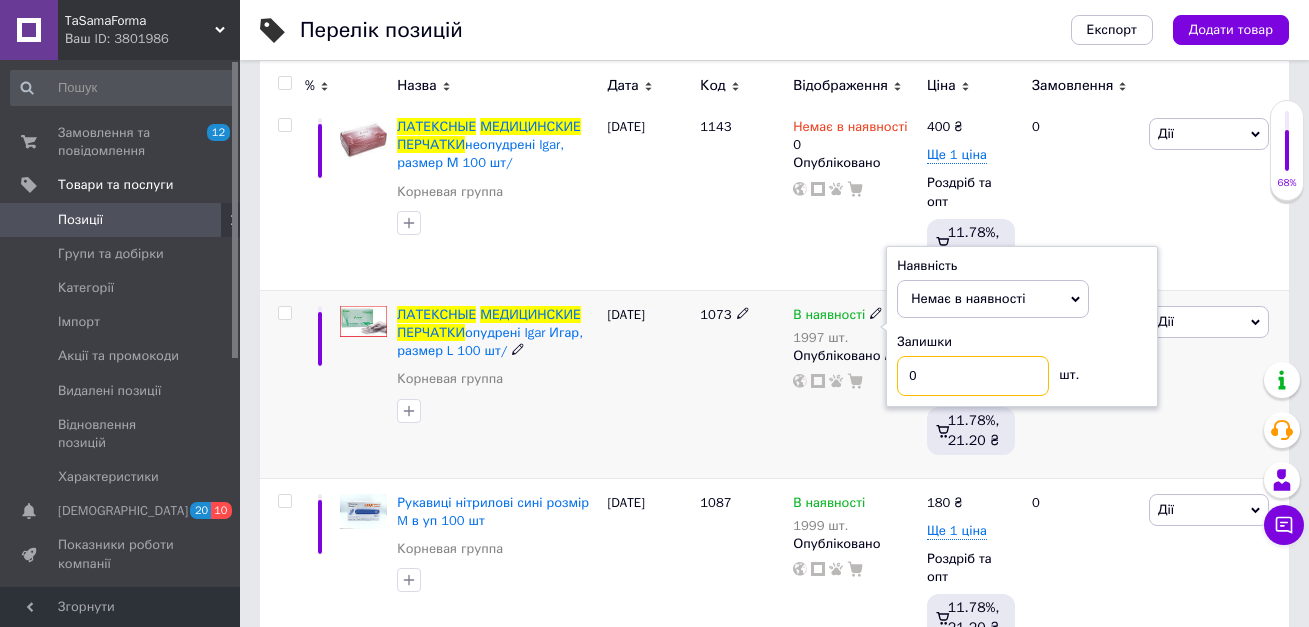 type on "0" 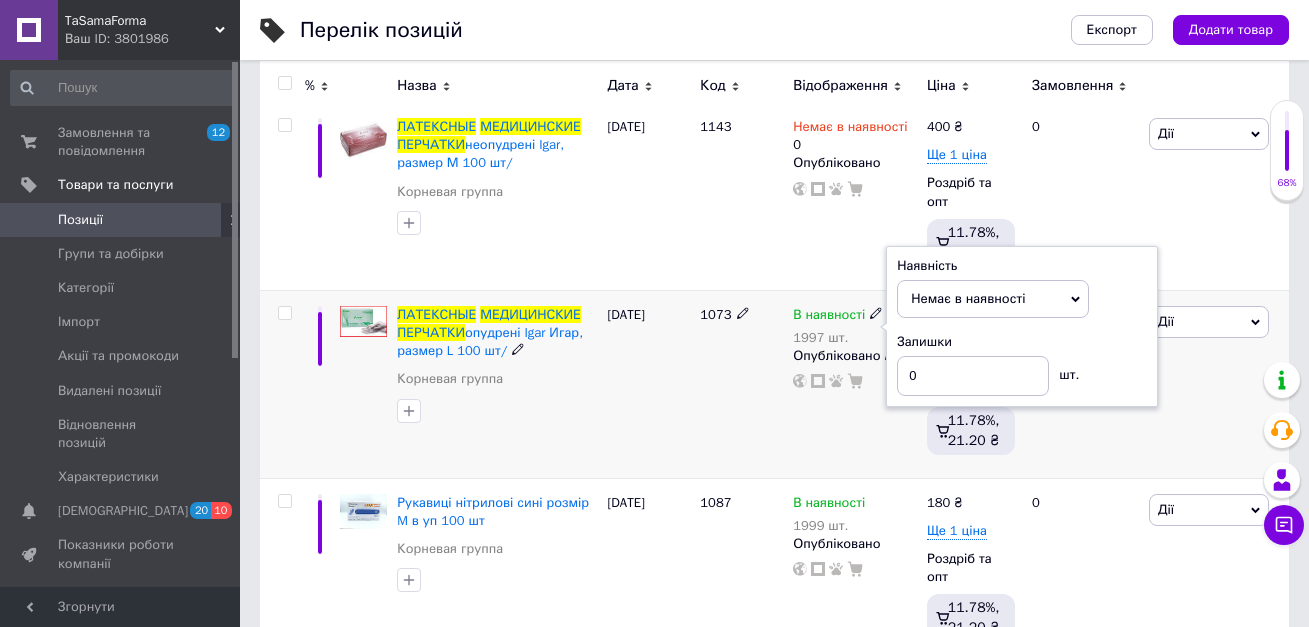 click on "Залишки" at bounding box center [1022, 342] 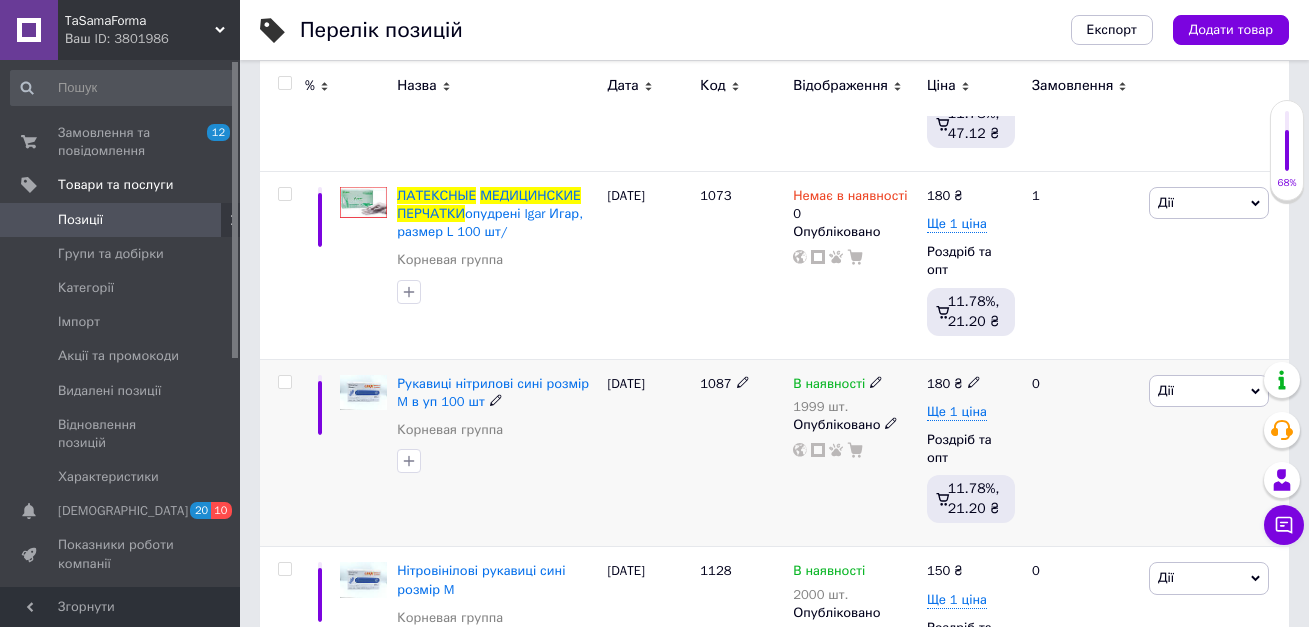 scroll, scrollTop: 500, scrollLeft: 0, axis: vertical 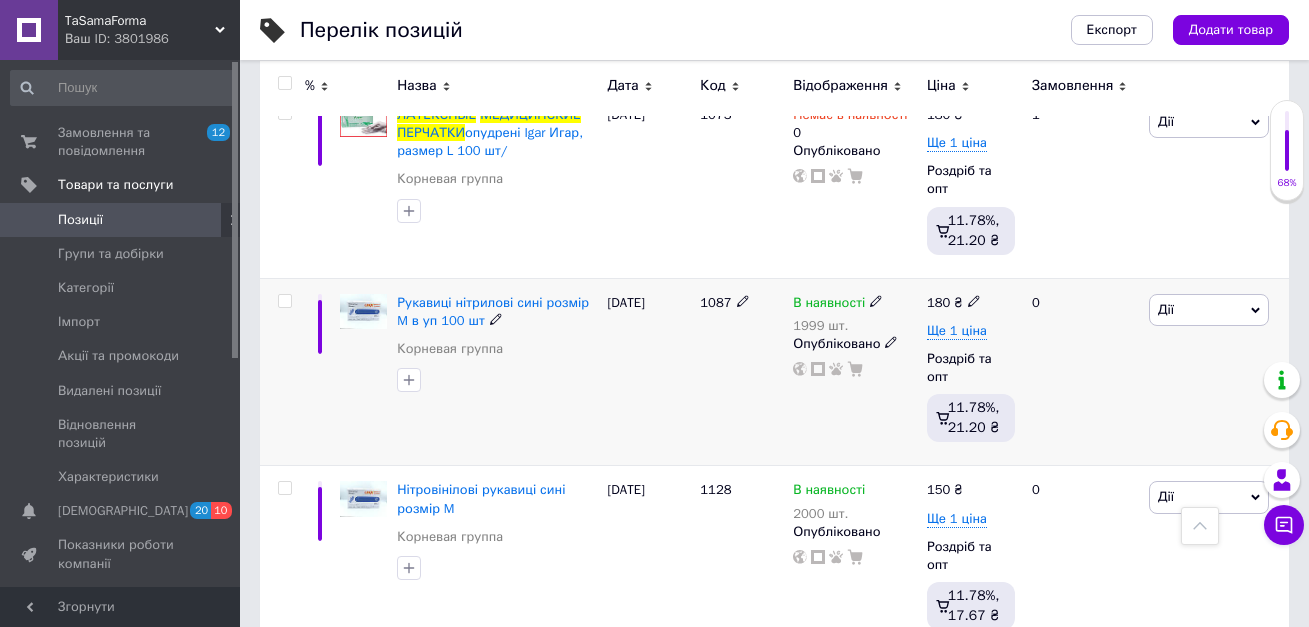 click 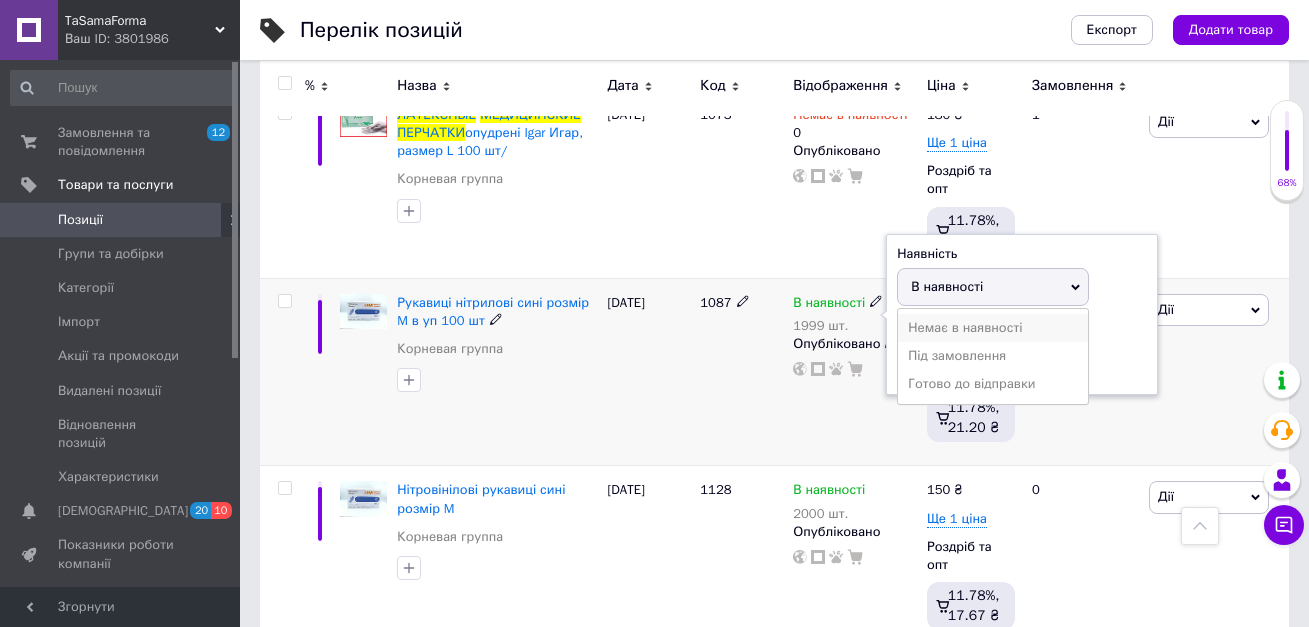 click on "Немає в наявності" at bounding box center [993, 328] 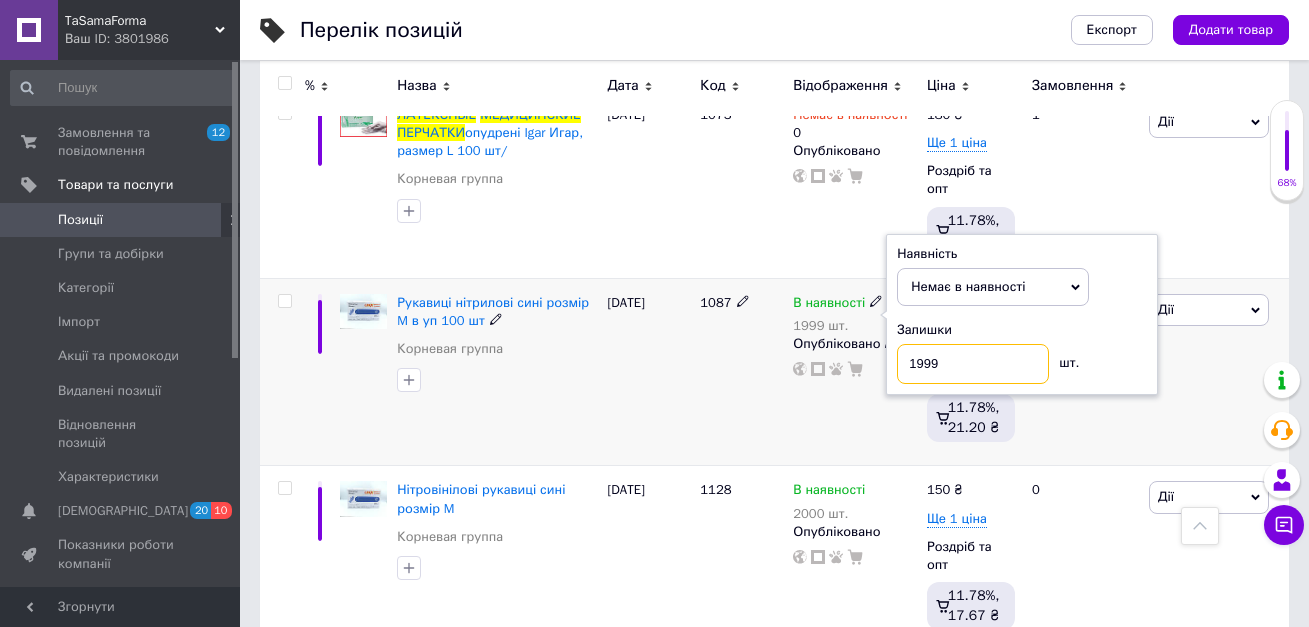 click on "1999" at bounding box center (973, 364) 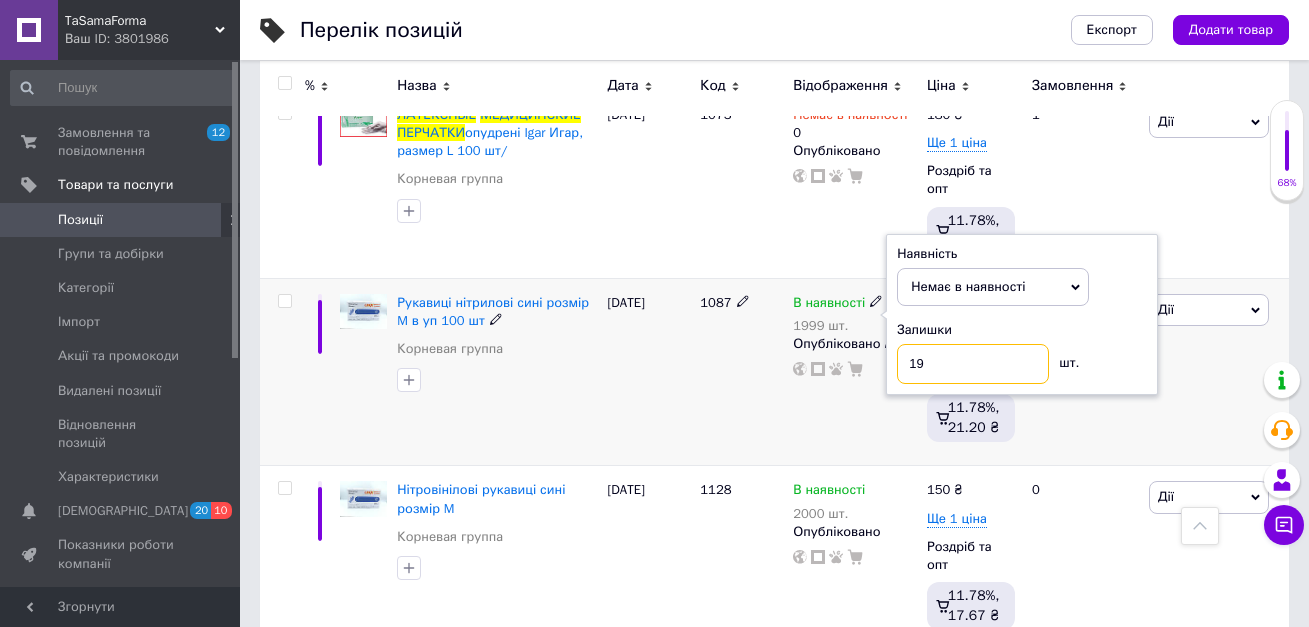 type on "1" 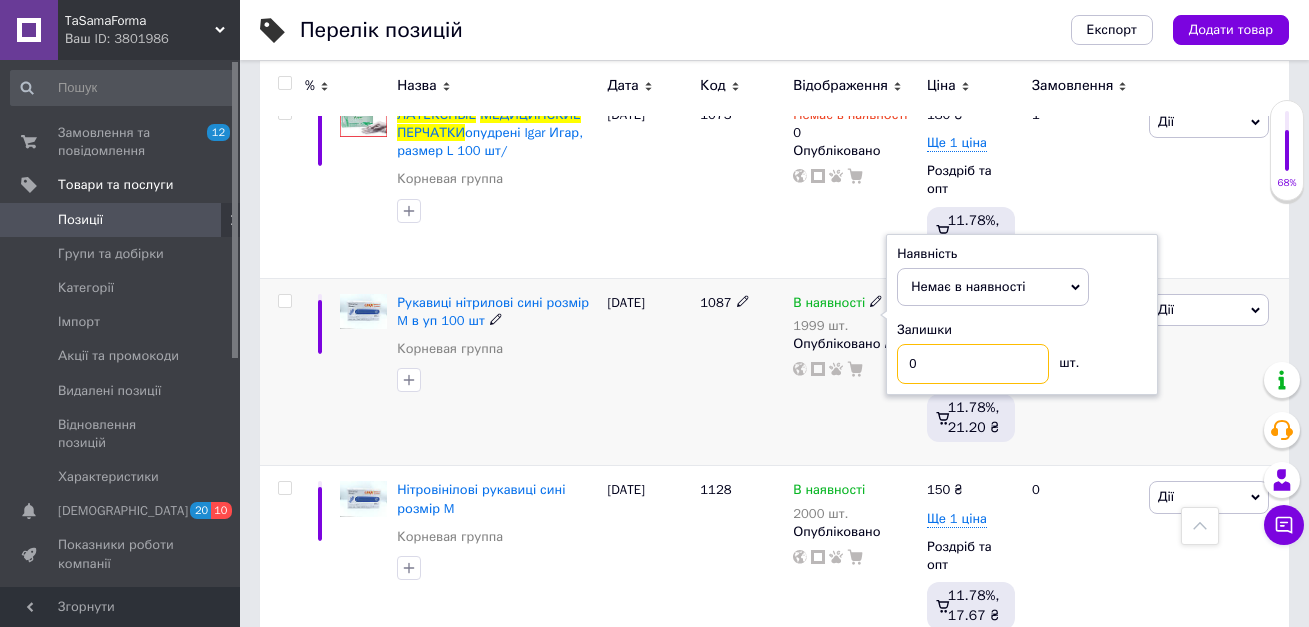 type on "0" 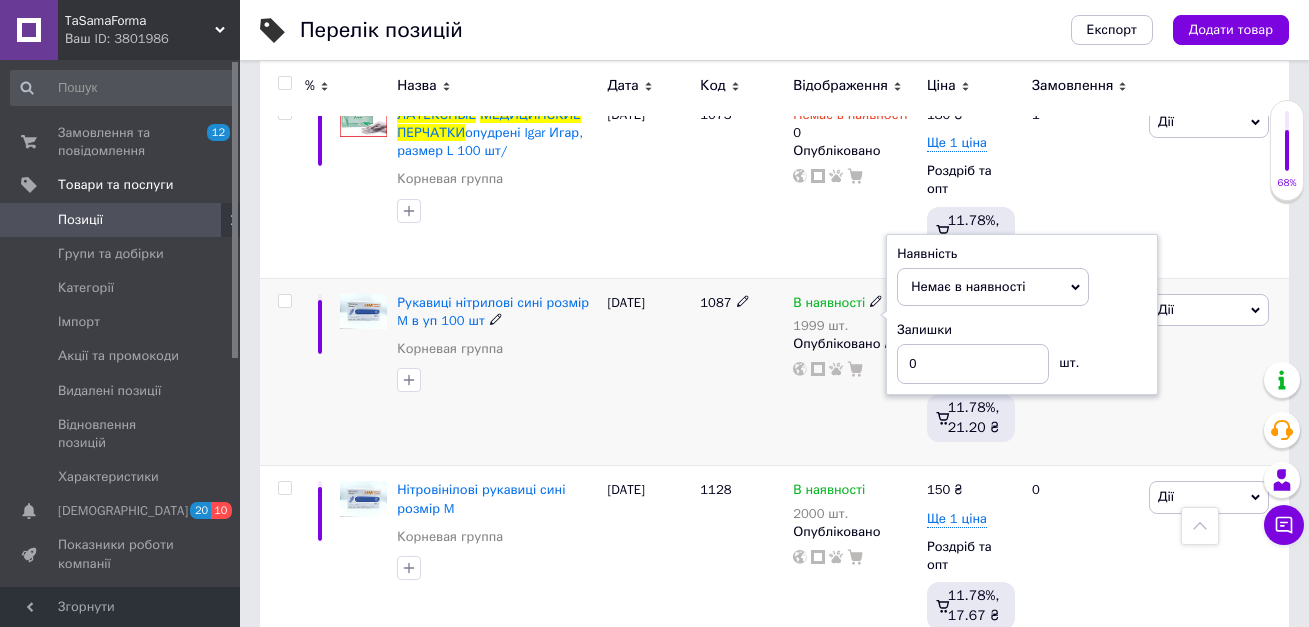 click on "Залишки" at bounding box center (1022, 330) 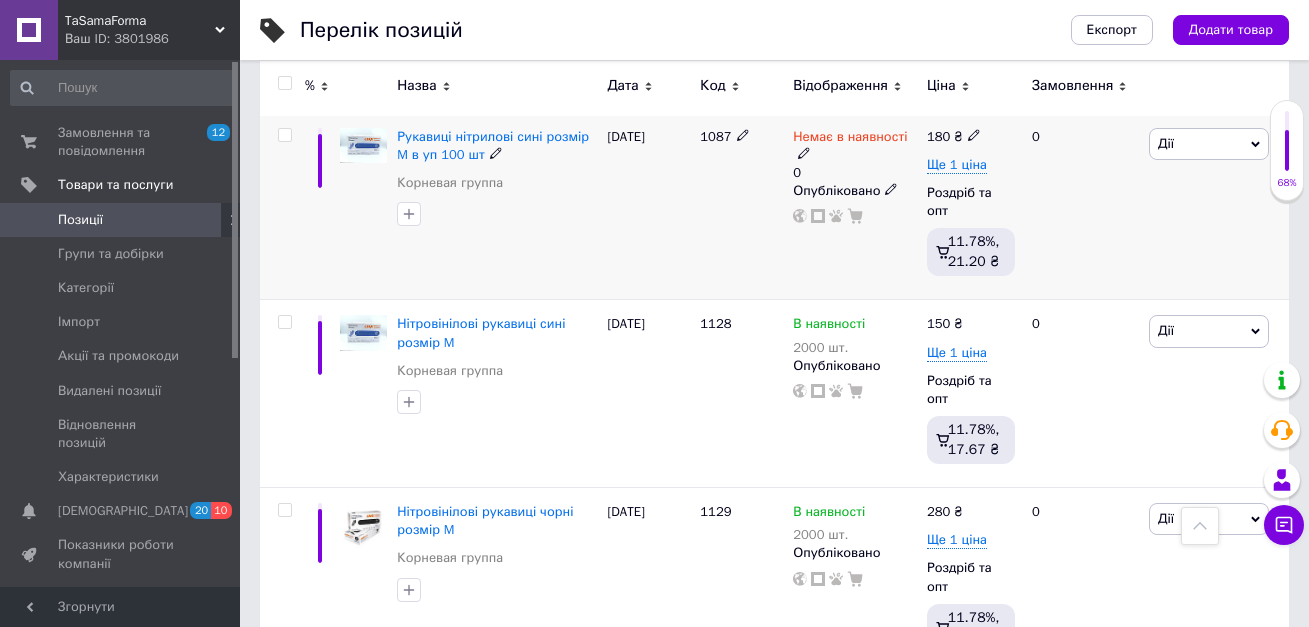 scroll, scrollTop: 700, scrollLeft: 0, axis: vertical 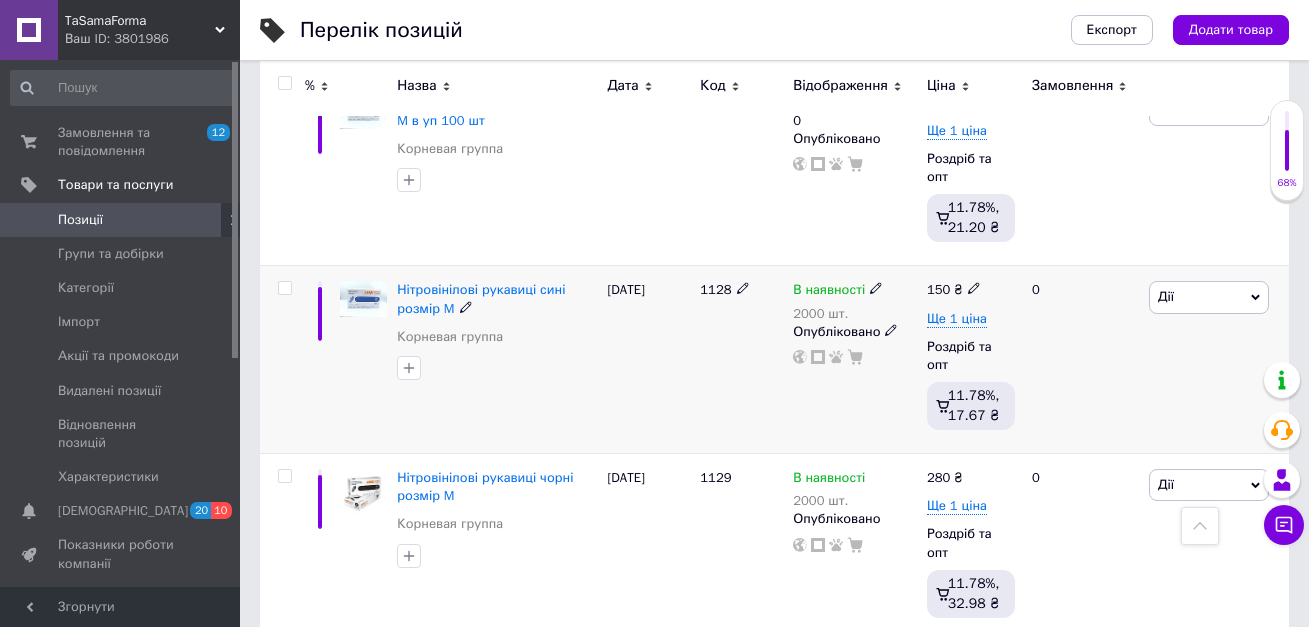 click 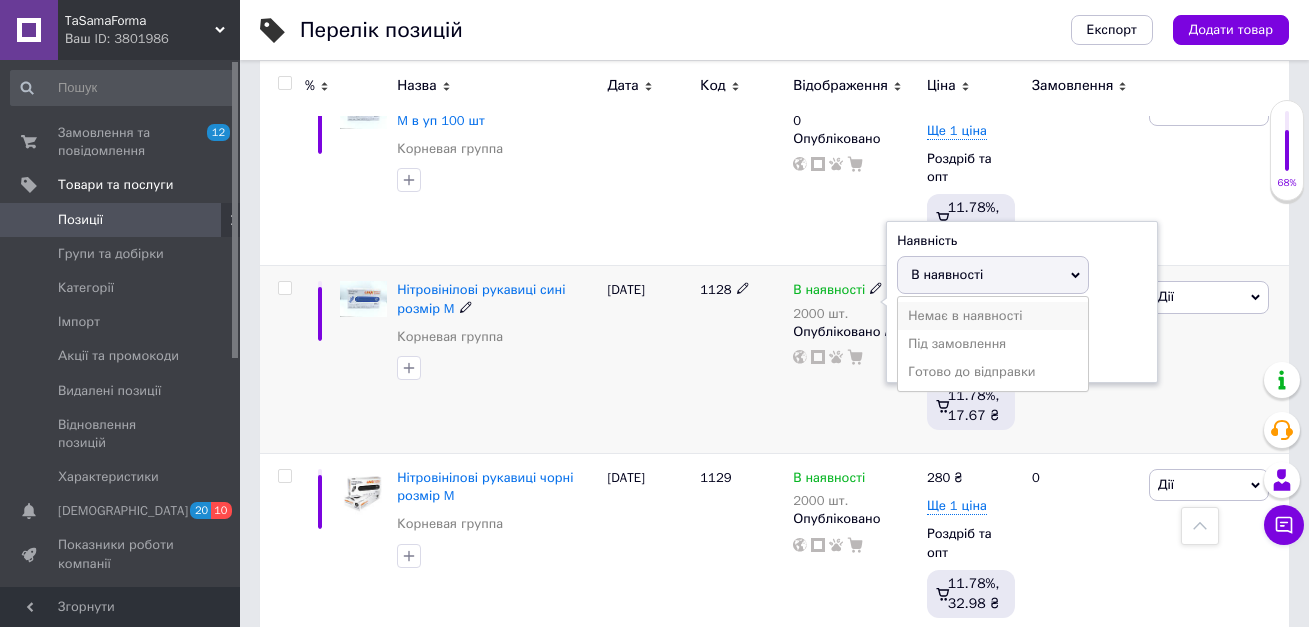 click on "Немає в наявності" at bounding box center [993, 316] 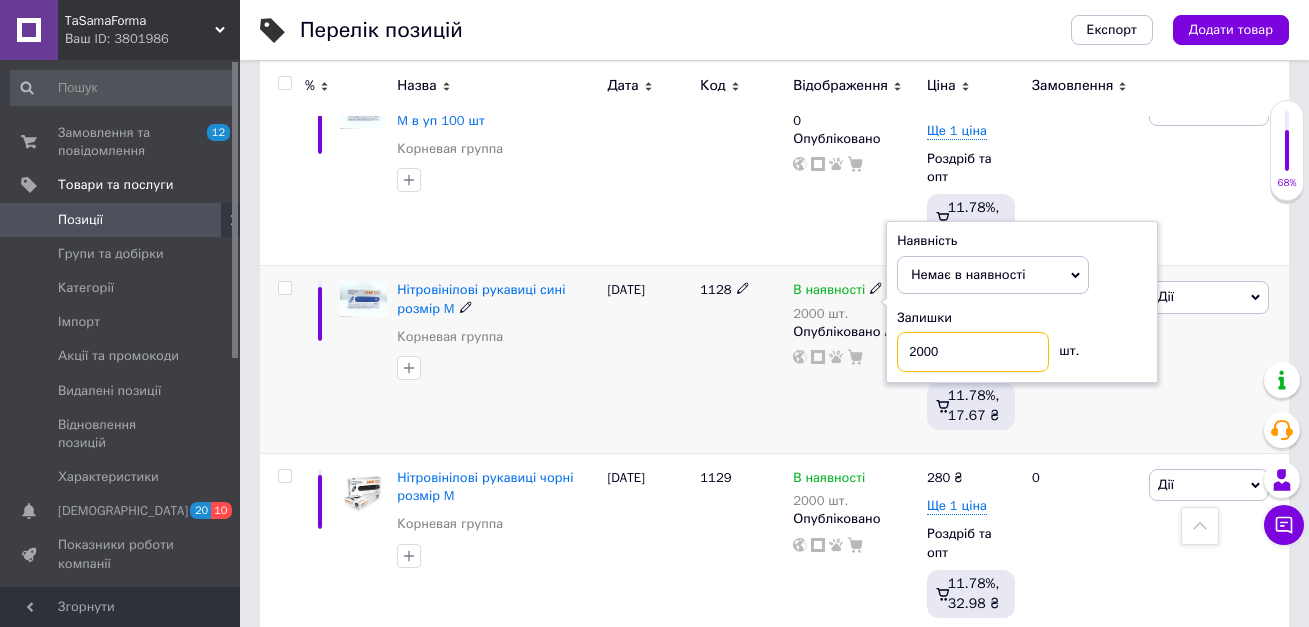 click on "2000" at bounding box center (973, 352) 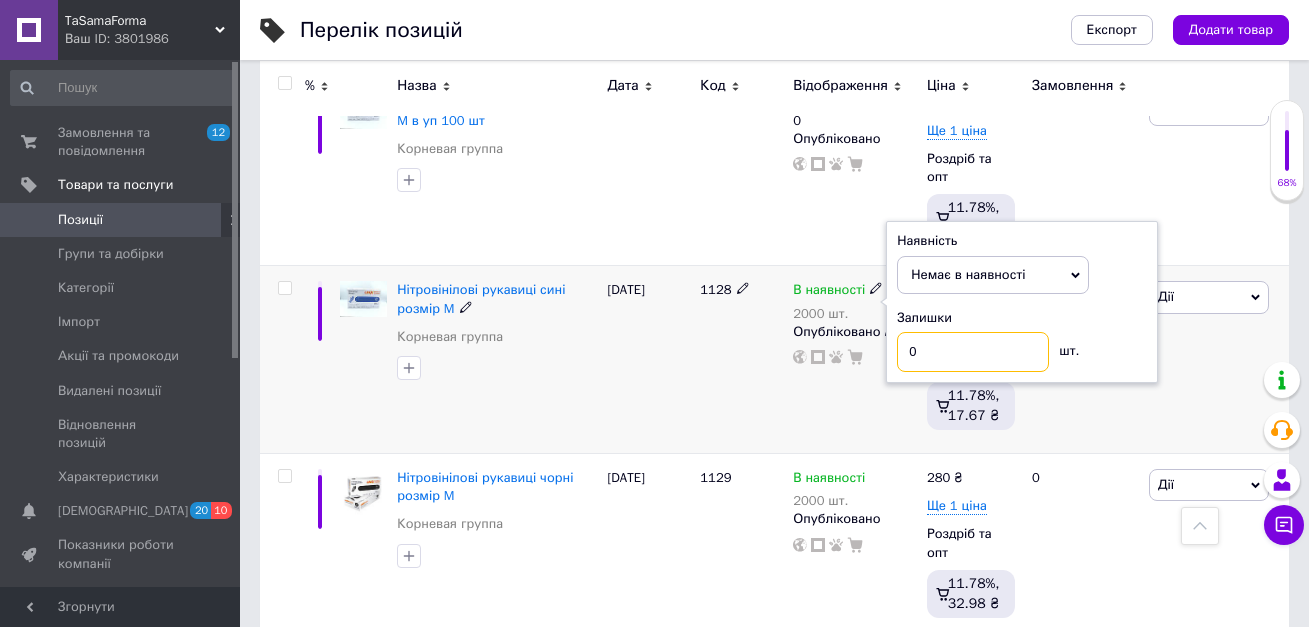 type on "0" 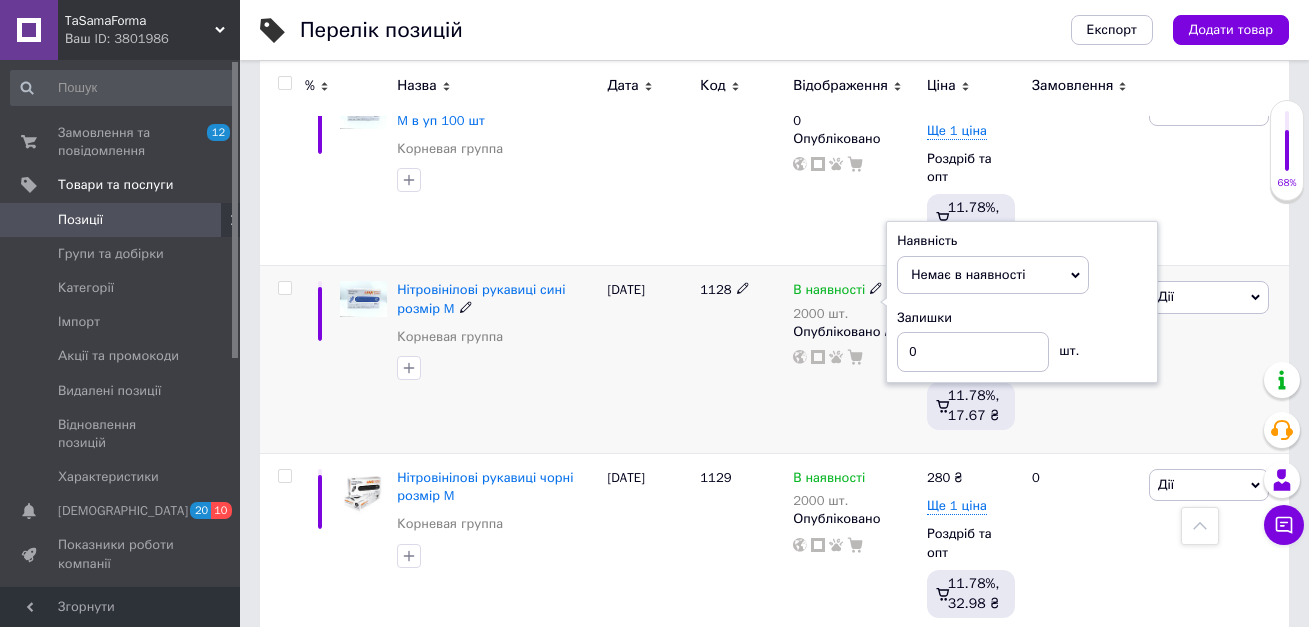 click on "Залишки" at bounding box center (1022, 318) 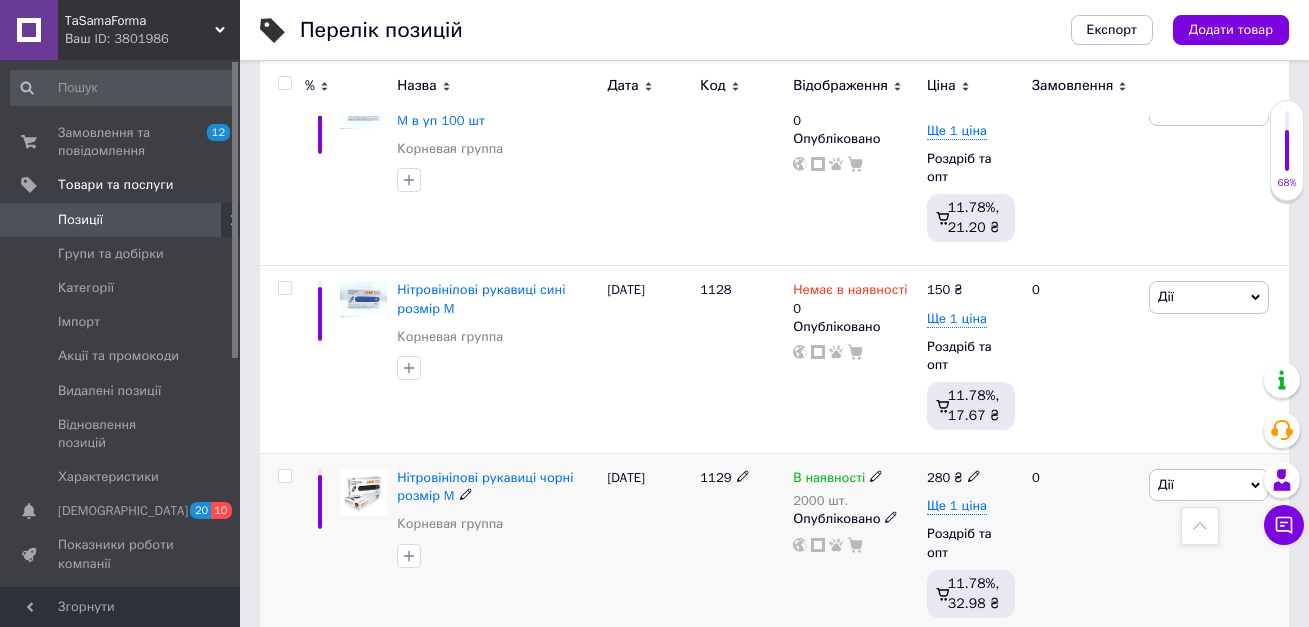 click 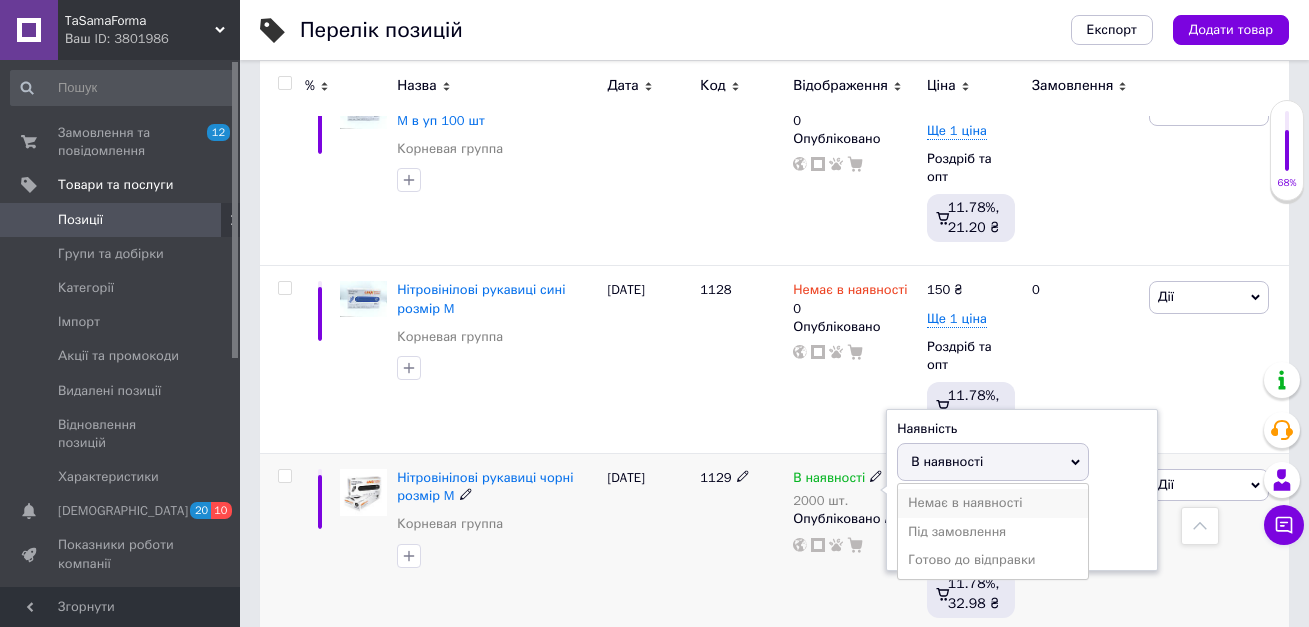 click on "Немає в наявності" at bounding box center [993, 503] 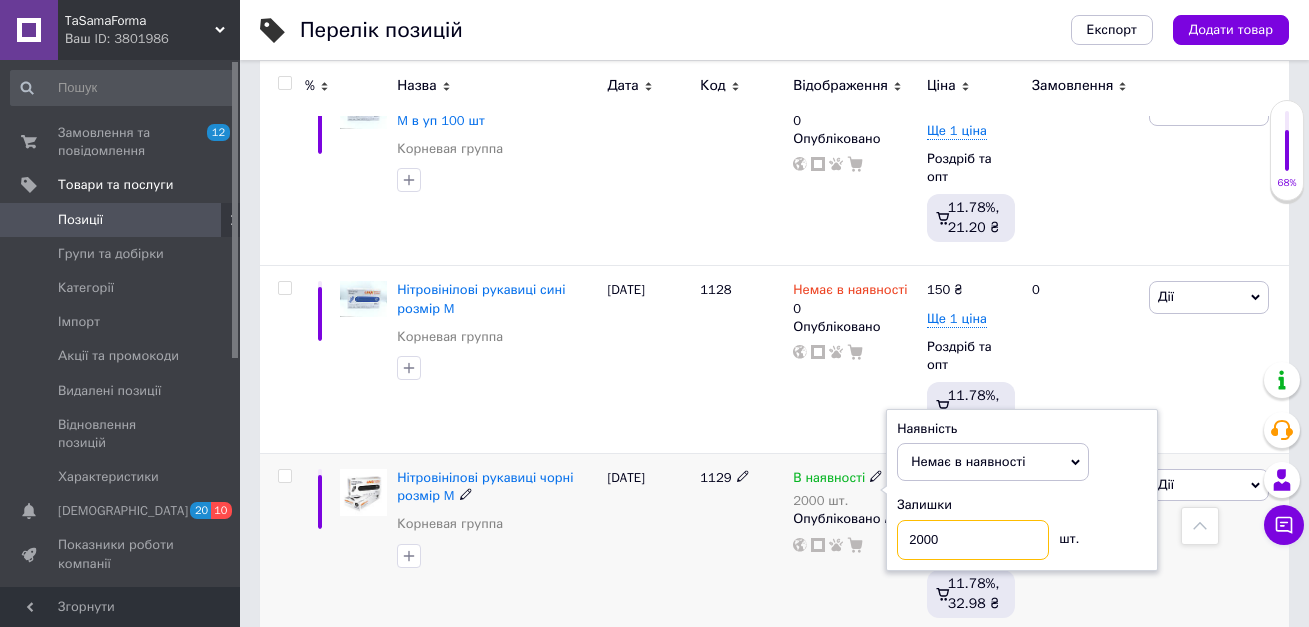 click on "2000" at bounding box center [973, 540] 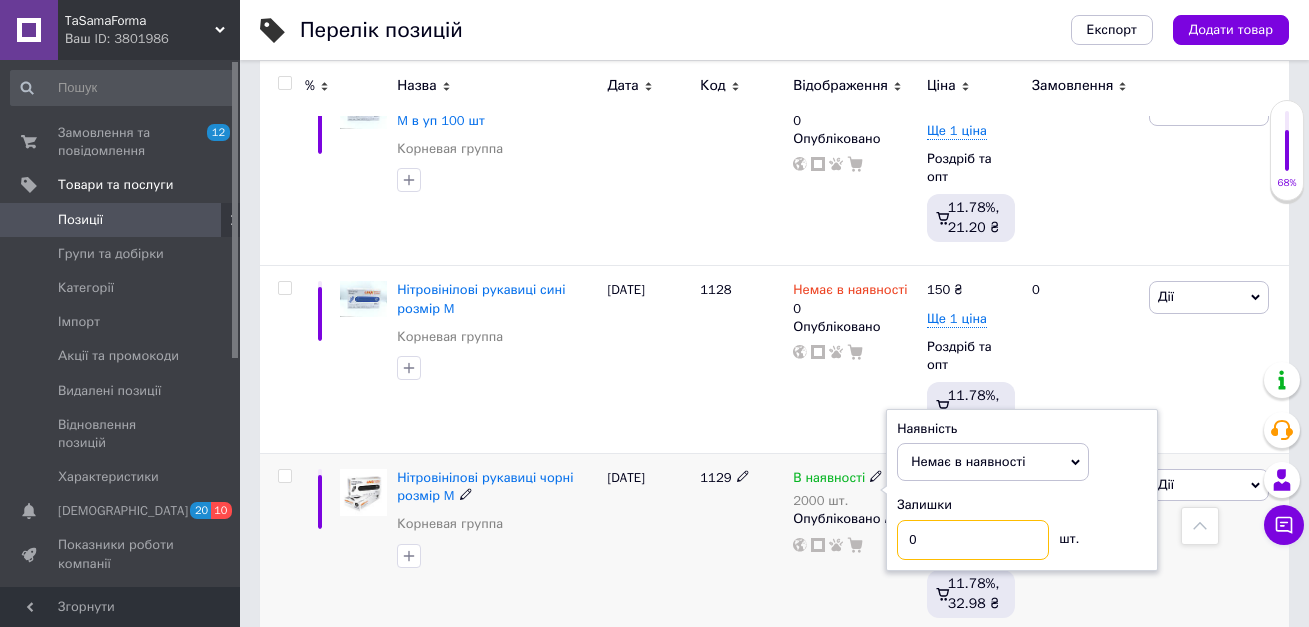 type on "0" 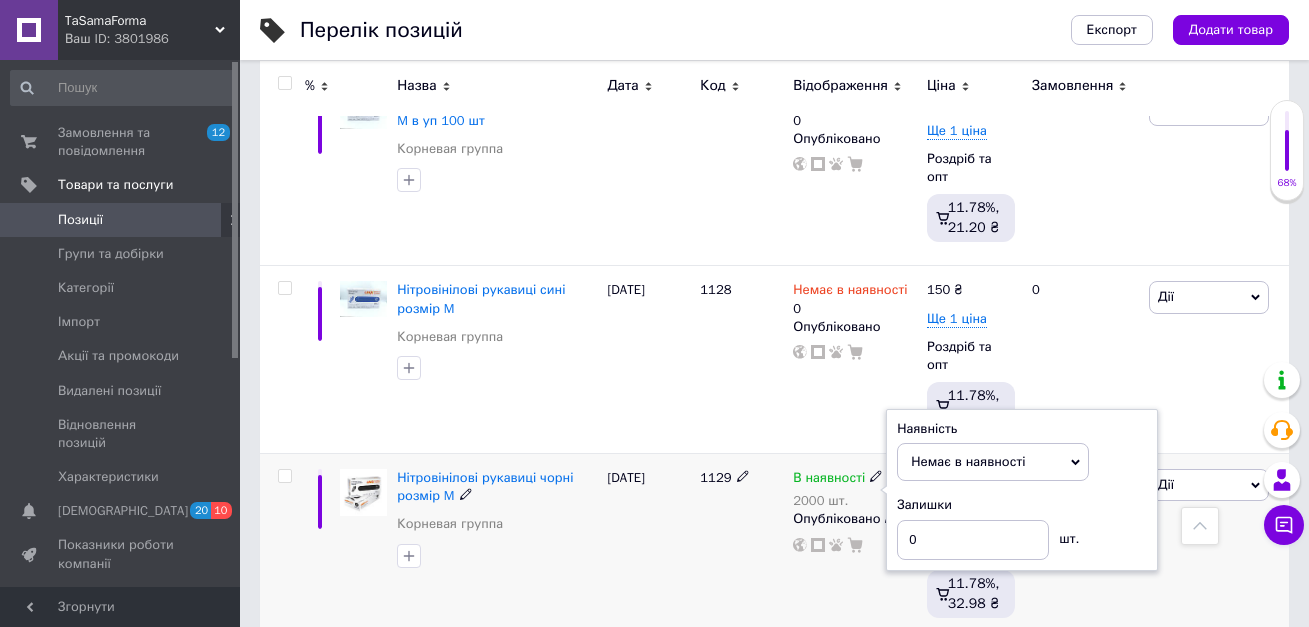 click on "Залишки" at bounding box center [1022, 505] 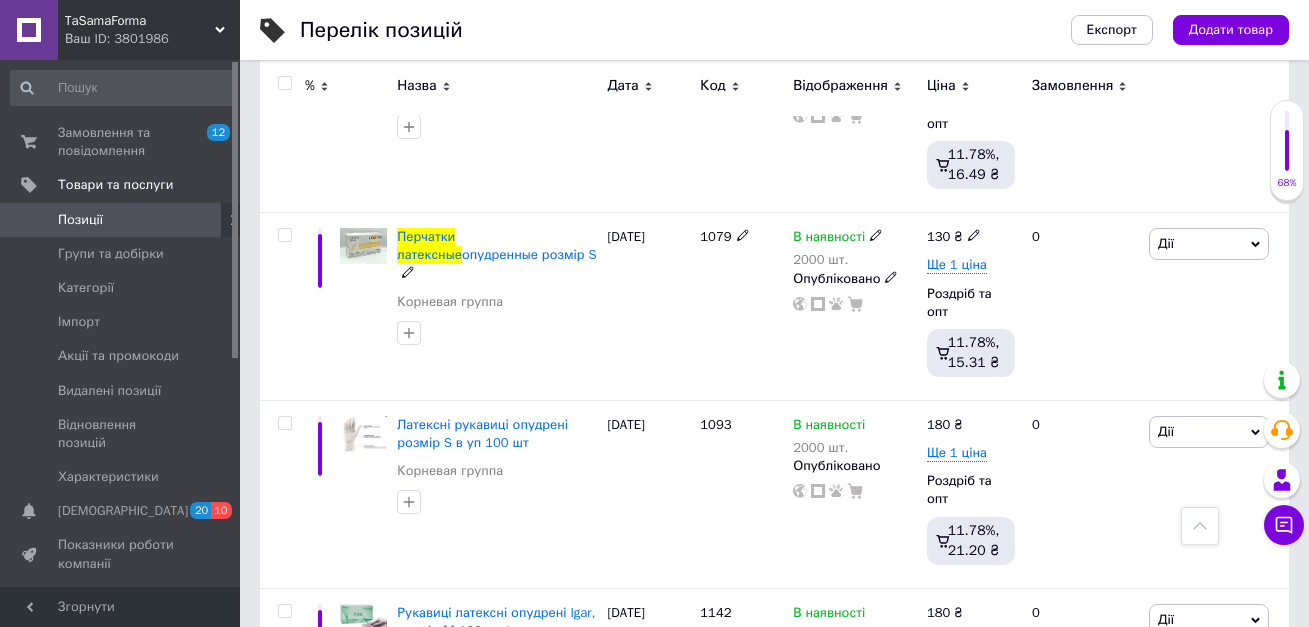 scroll, scrollTop: 1461, scrollLeft: 0, axis: vertical 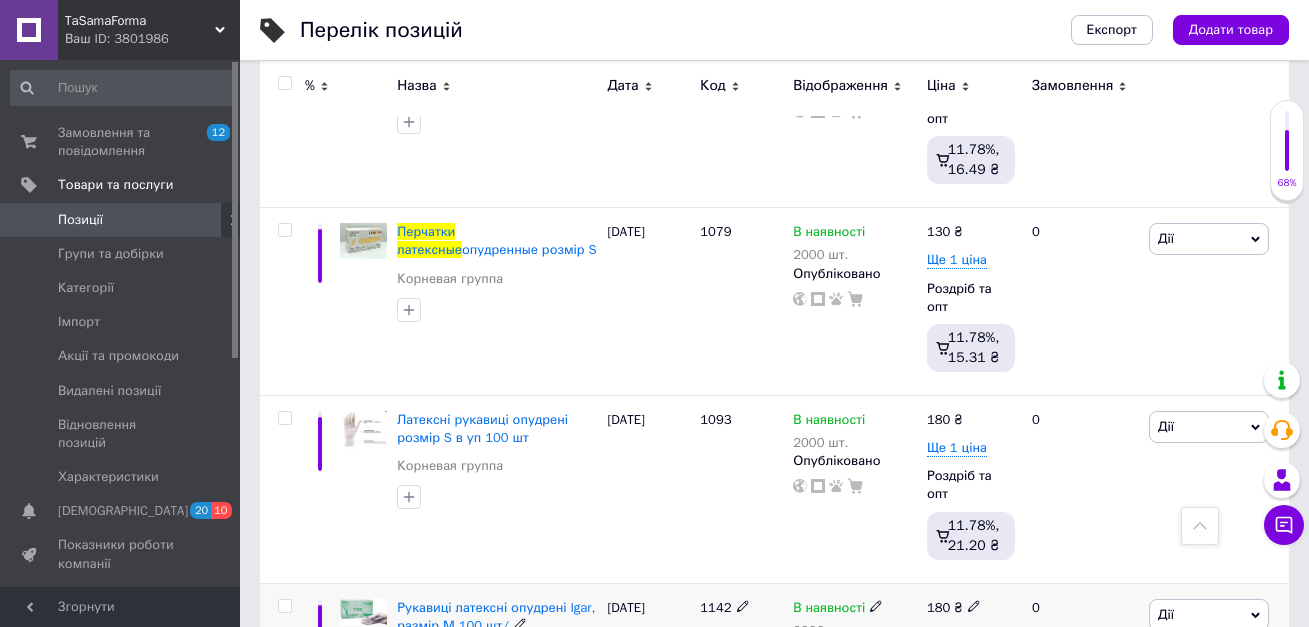 click 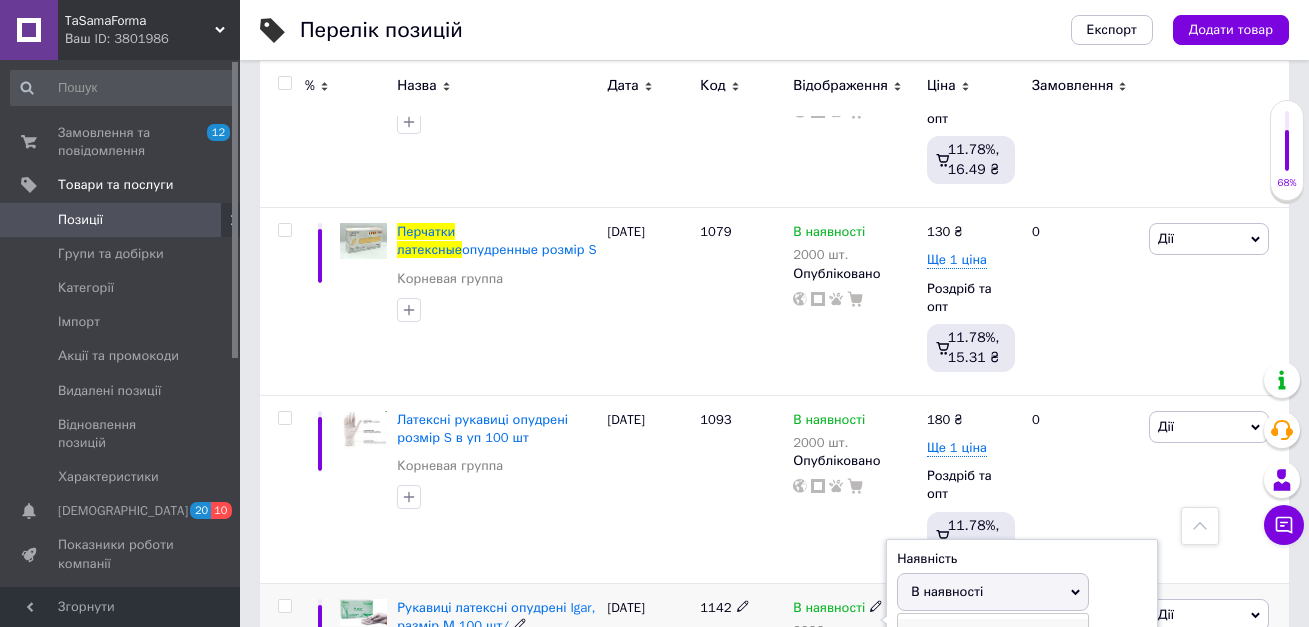 click on "Немає в наявності" at bounding box center [993, 633] 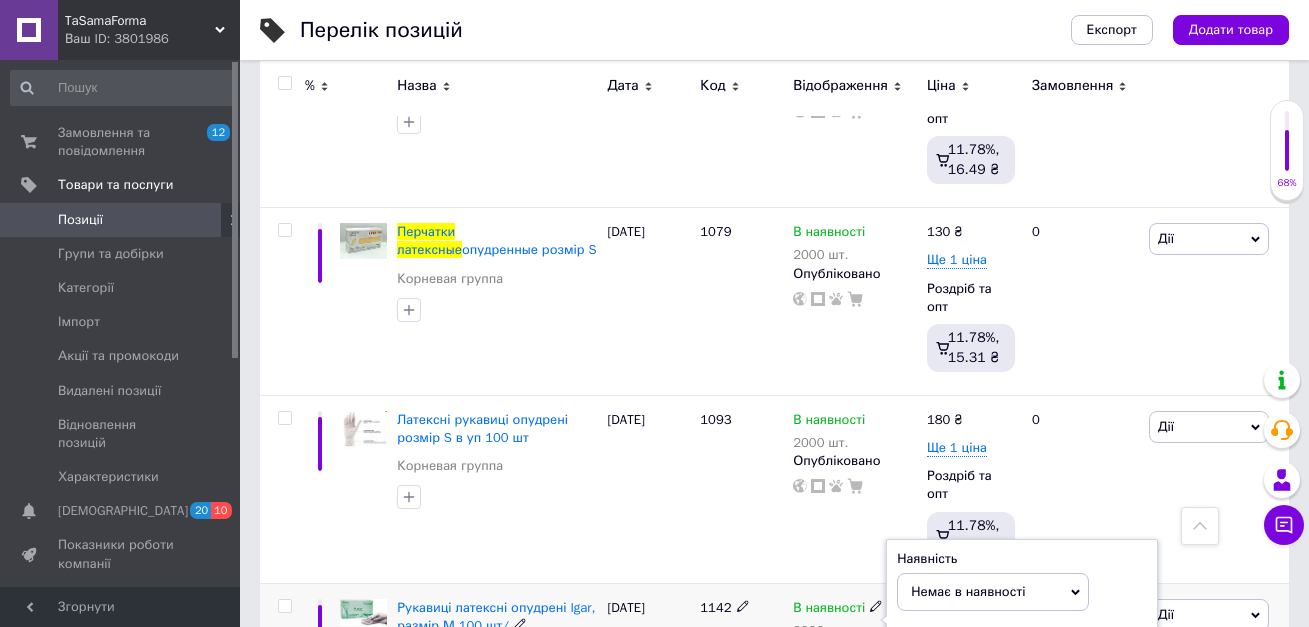 click on "9999" at bounding box center (973, 669) 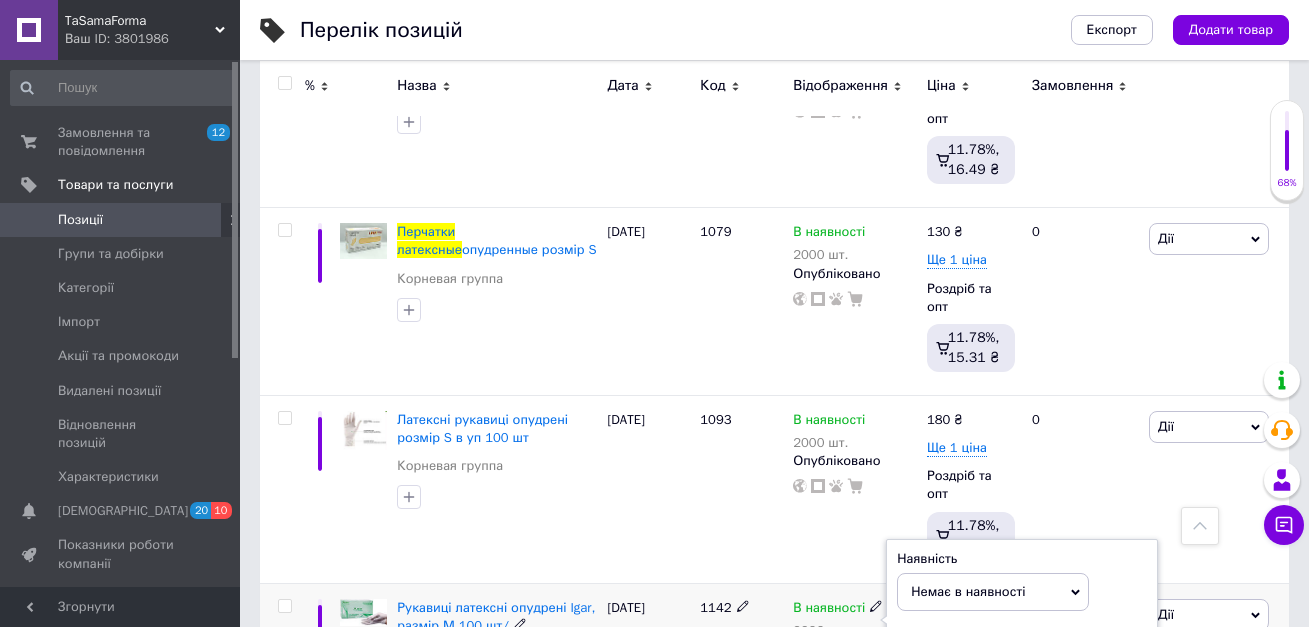 type on "9" 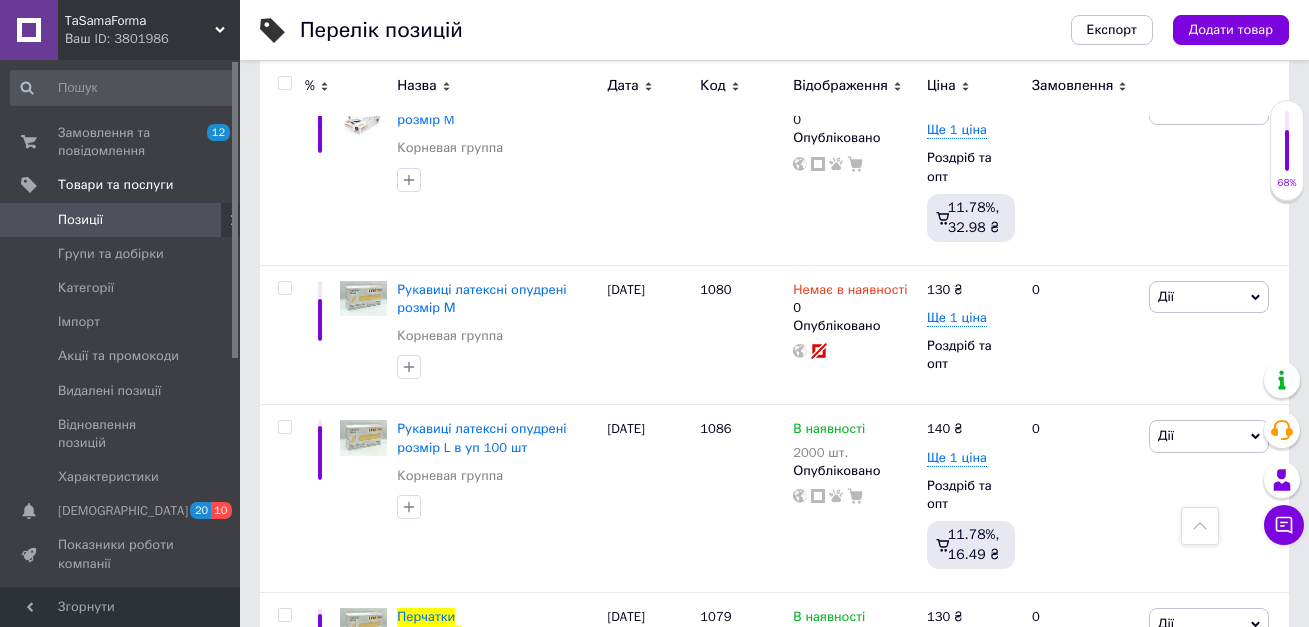 scroll, scrollTop: 1061, scrollLeft: 0, axis: vertical 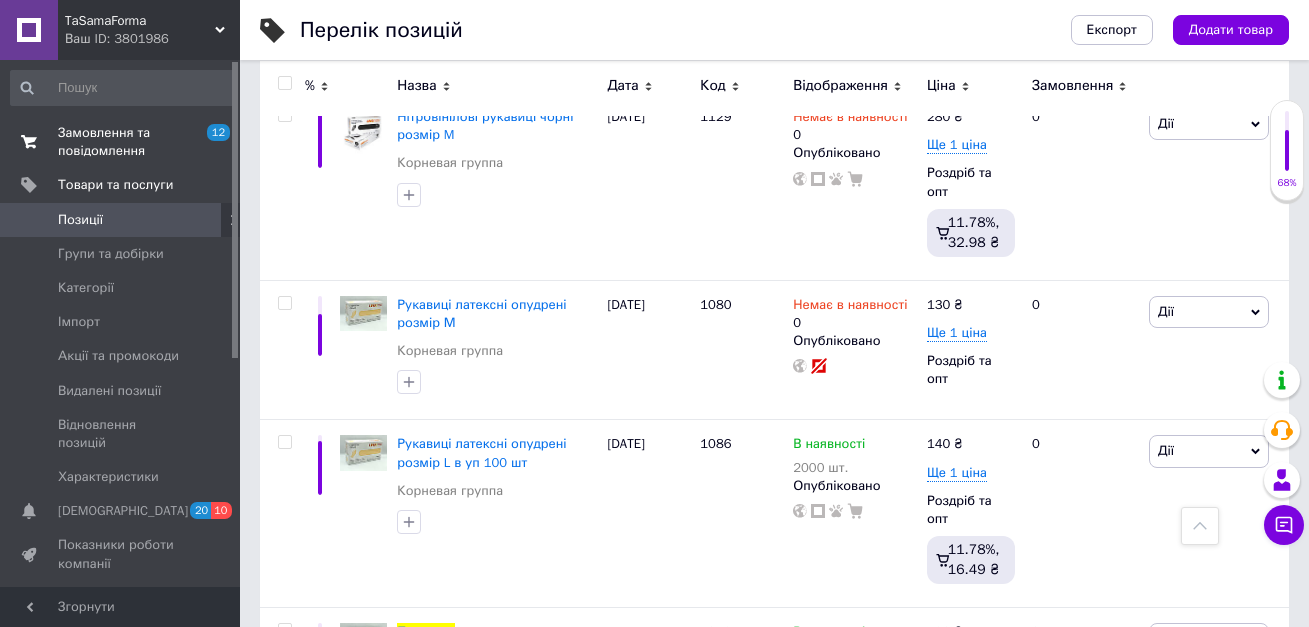 click on "Замовлення та повідомлення" at bounding box center [121, 142] 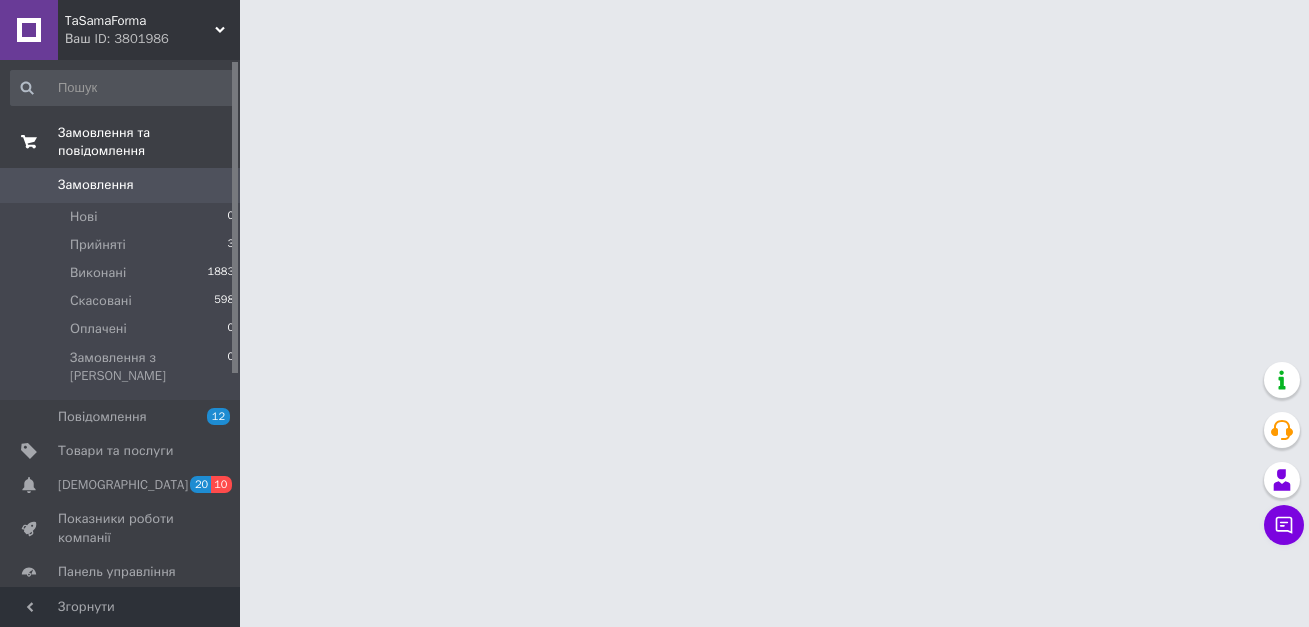 scroll, scrollTop: 0, scrollLeft: 0, axis: both 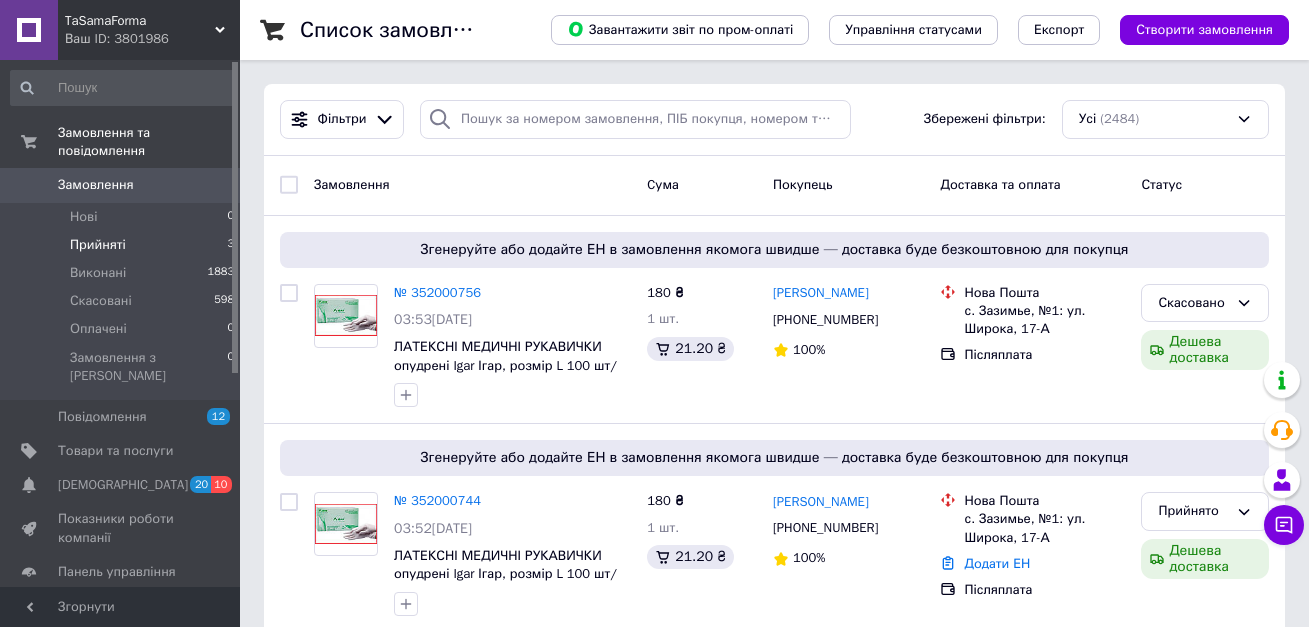 click on "Прийняті" at bounding box center [98, 245] 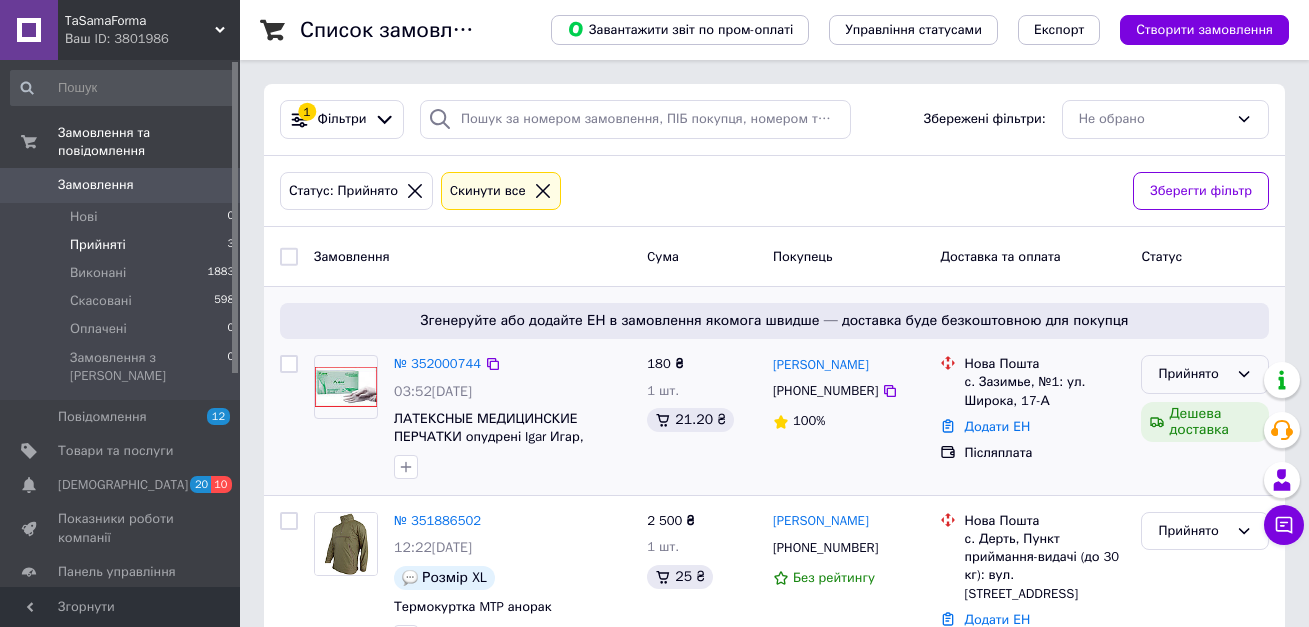 click 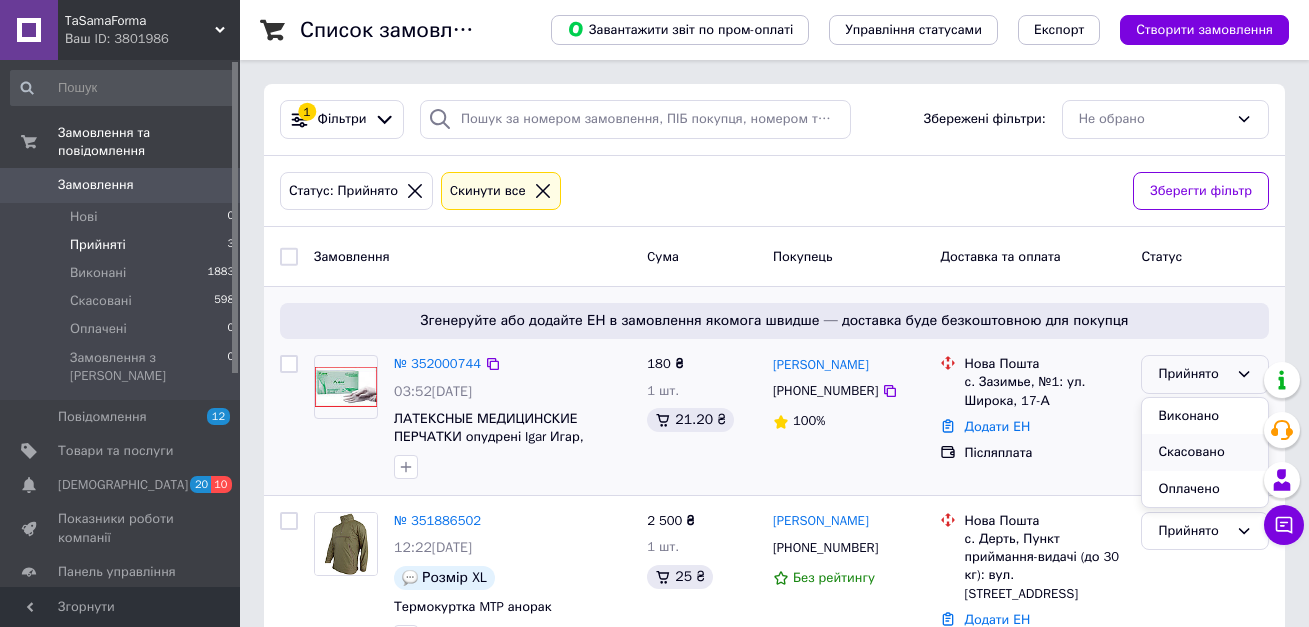 click on "Скасовано" at bounding box center [1205, 452] 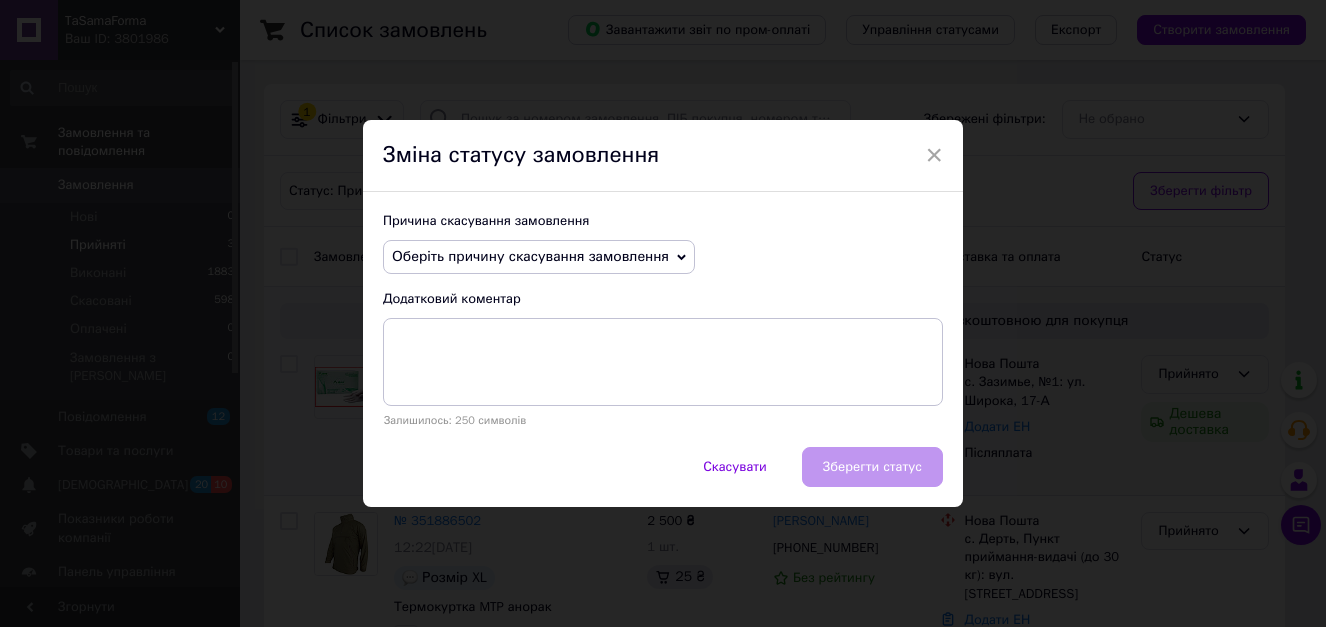 click 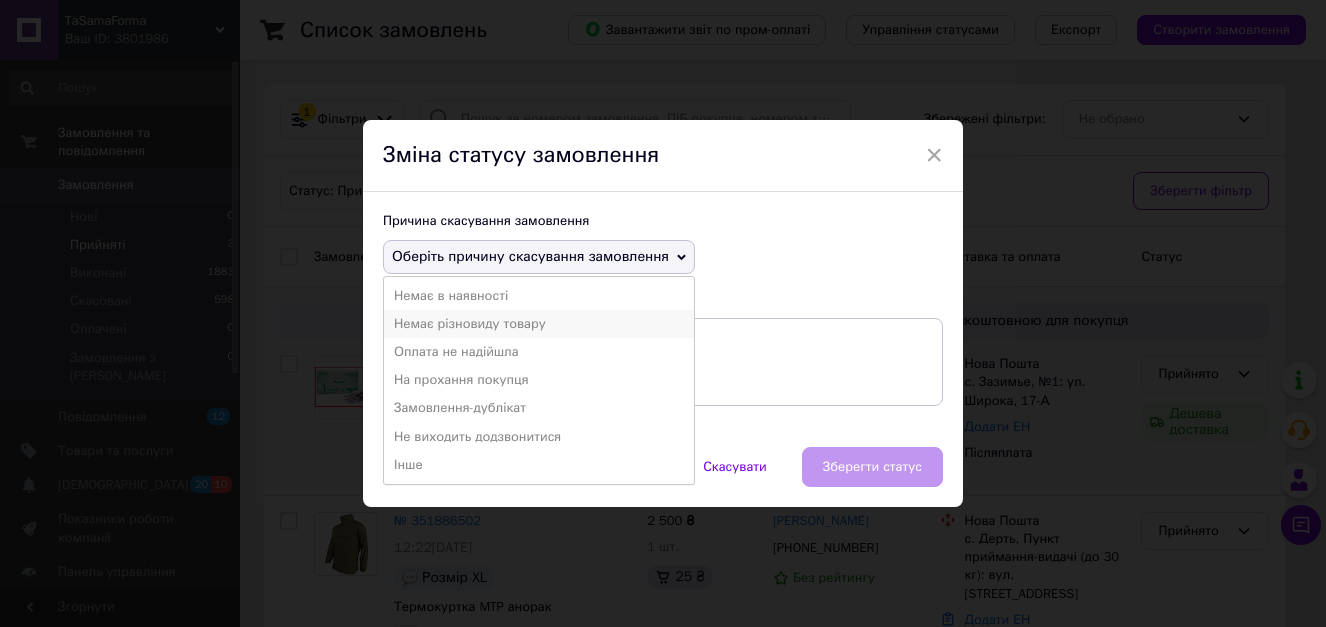 click on "Немає різновиду товару" at bounding box center (539, 324) 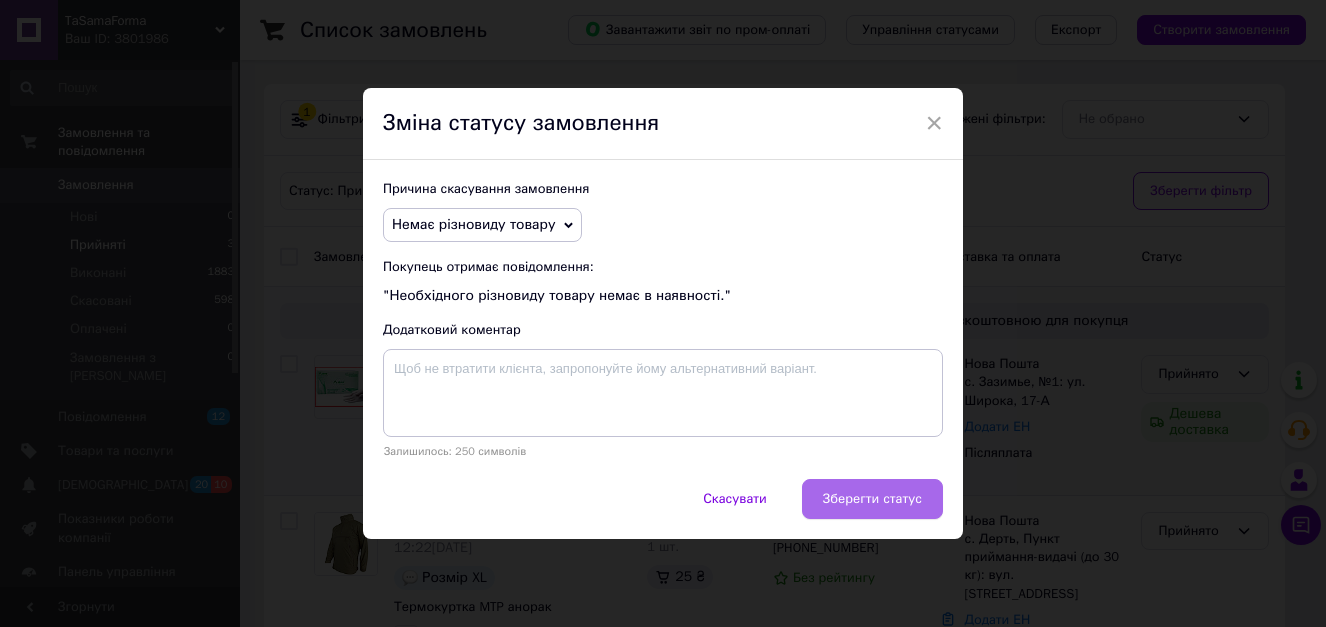 click on "Зберегти статус" at bounding box center (872, 499) 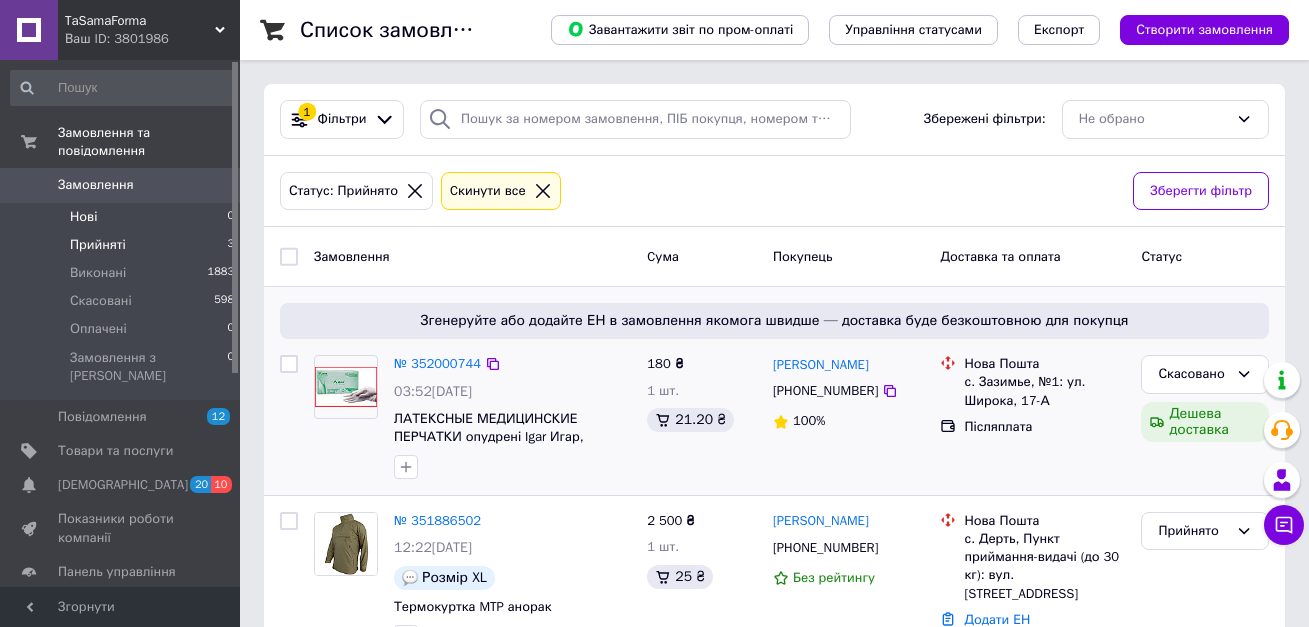 click on "Нові 0" at bounding box center [123, 217] 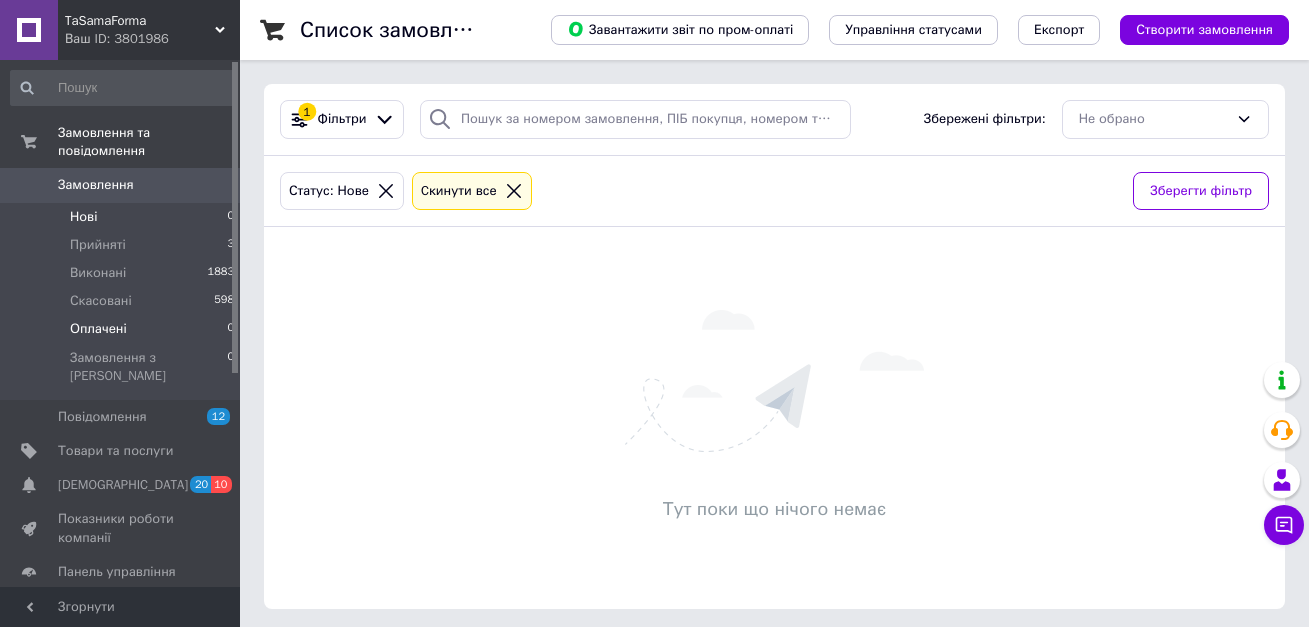 click on "Оплачені" at bounding box center [98, 329] 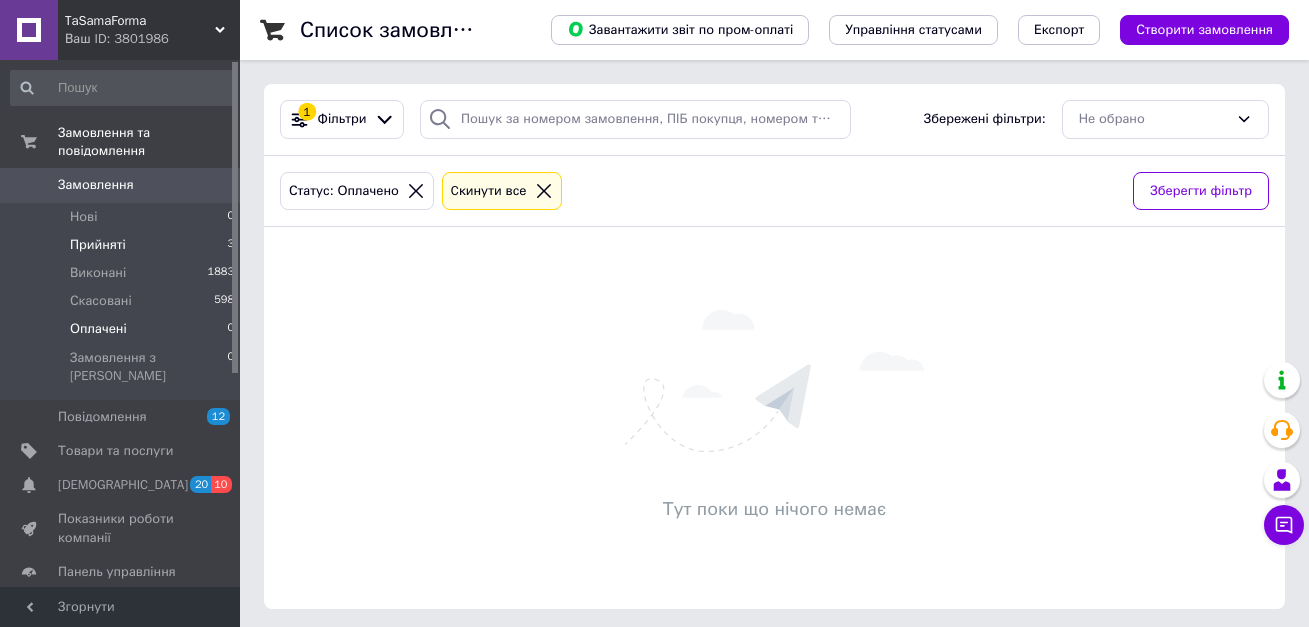 click on "Прийняті" at bounding box center [98, 245] 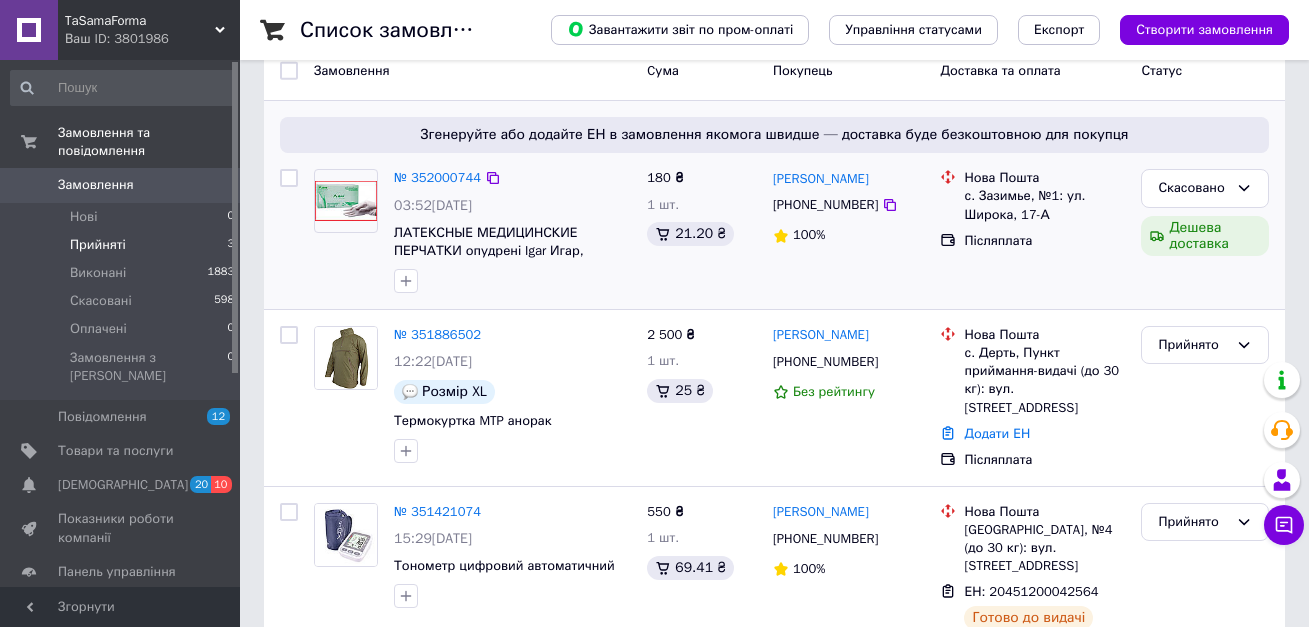 scroll, scrollTop: 230, scrollLeft: 0, axis: vertical 